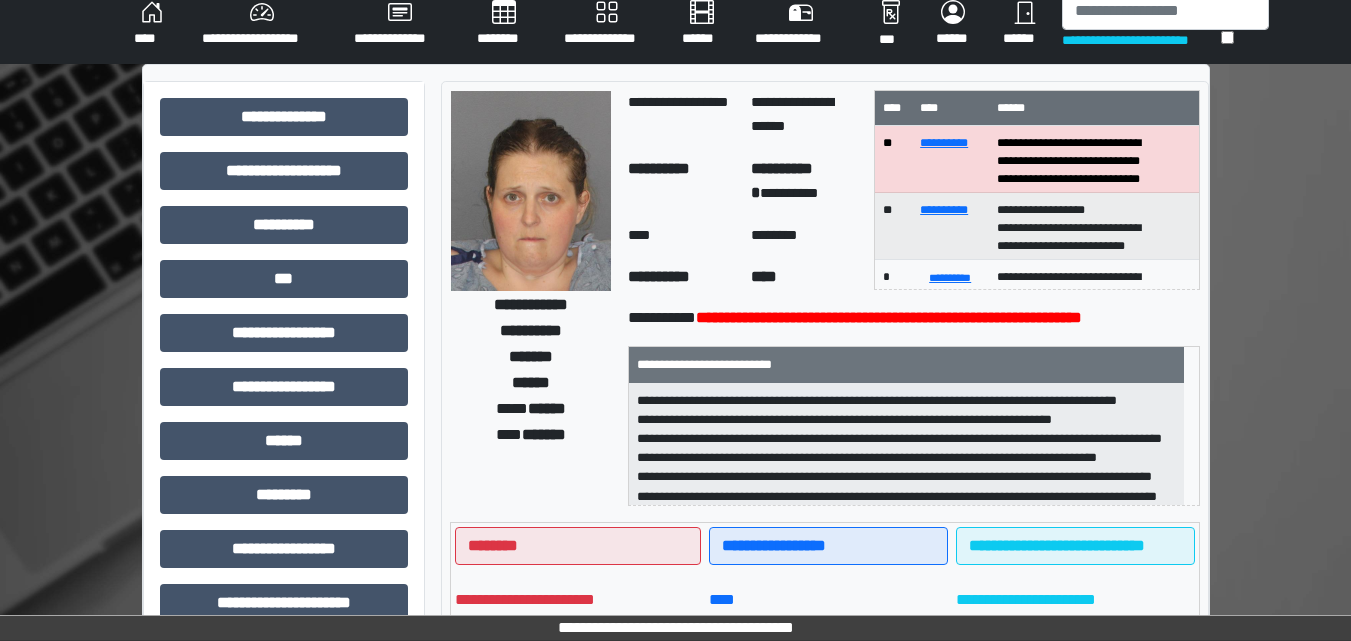 scroll, scrollTop: 0, scrollLeft: 0, axis: both 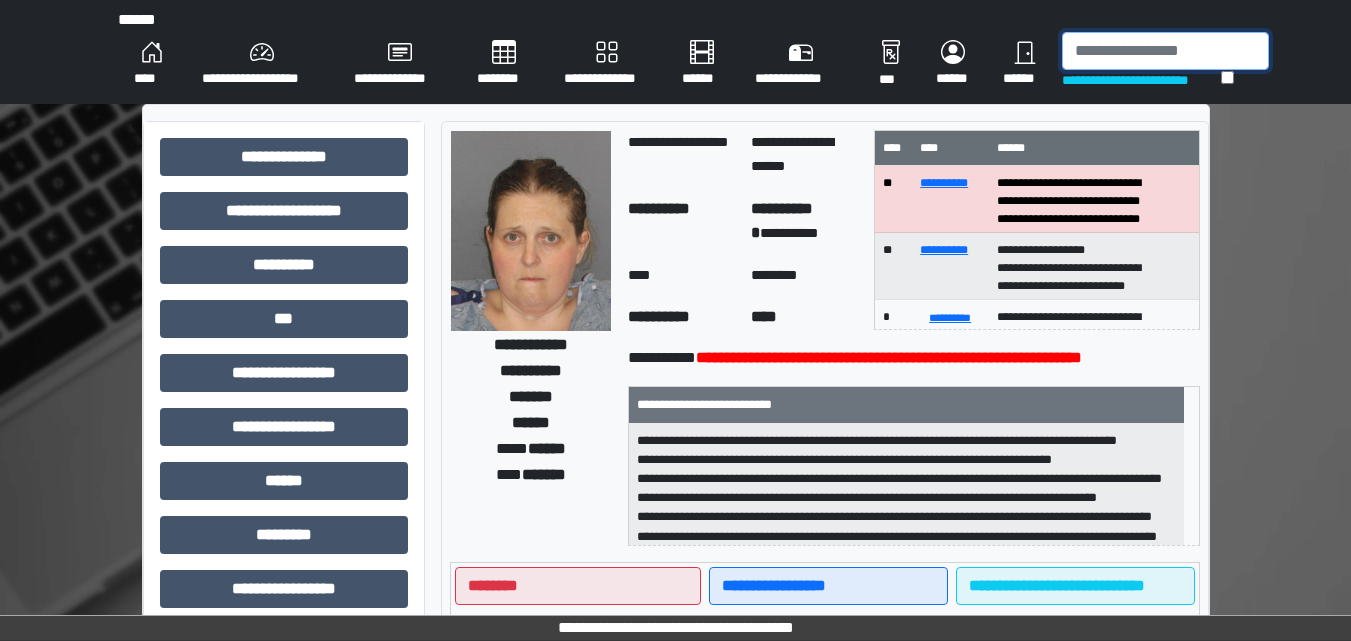 click at bounding box center [1165, 51] 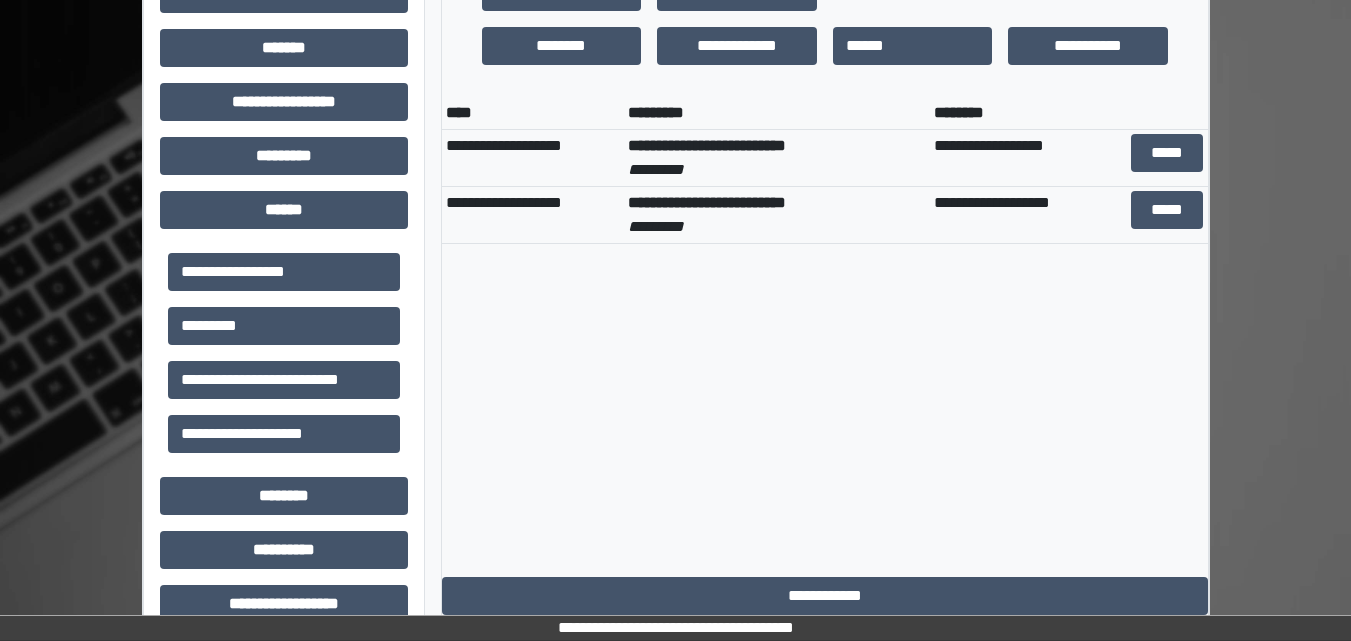 scroll, scrollTop: 789, scrollLeft: 0, axis: vertical 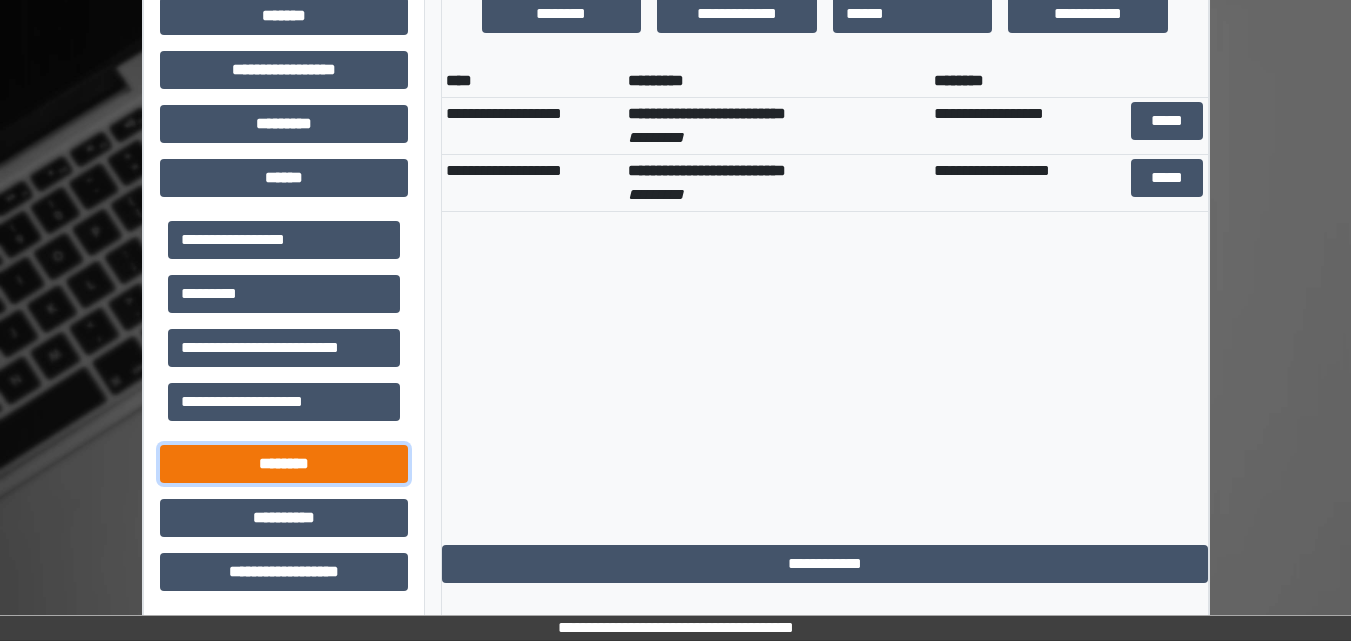 click on "********" at bounding box center (284, 464) 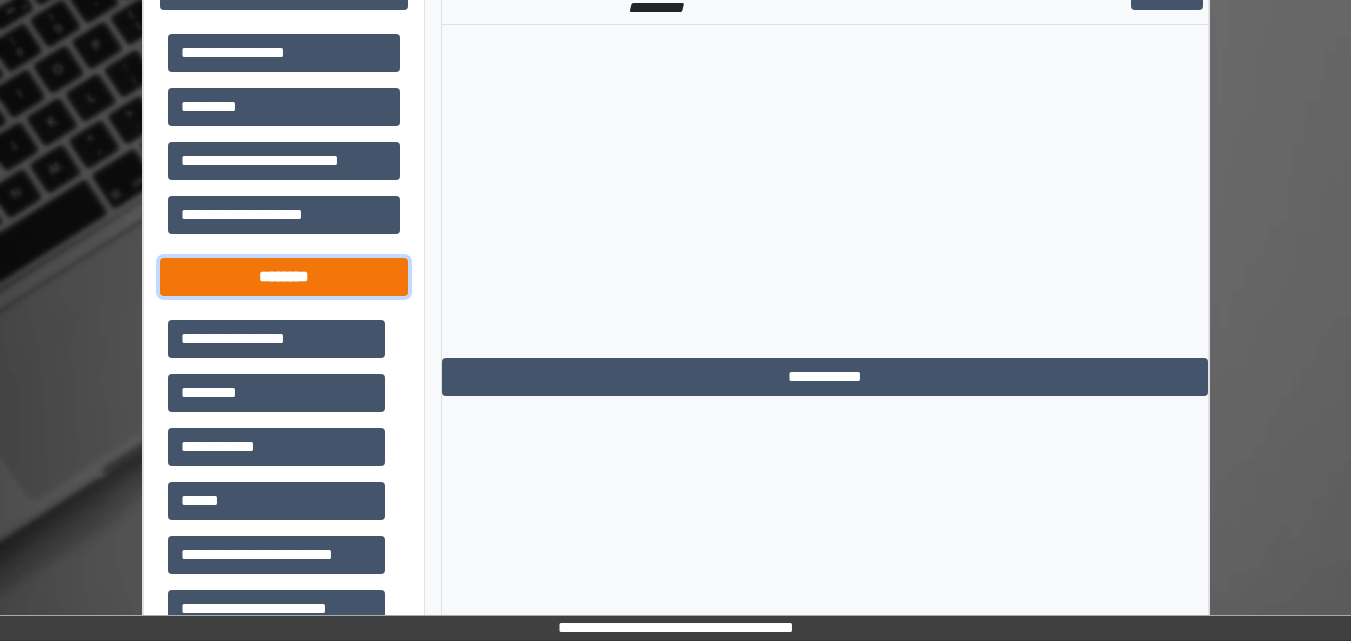 scroll, scrollTop: 989, scrollLeft: 0, axis: vertical 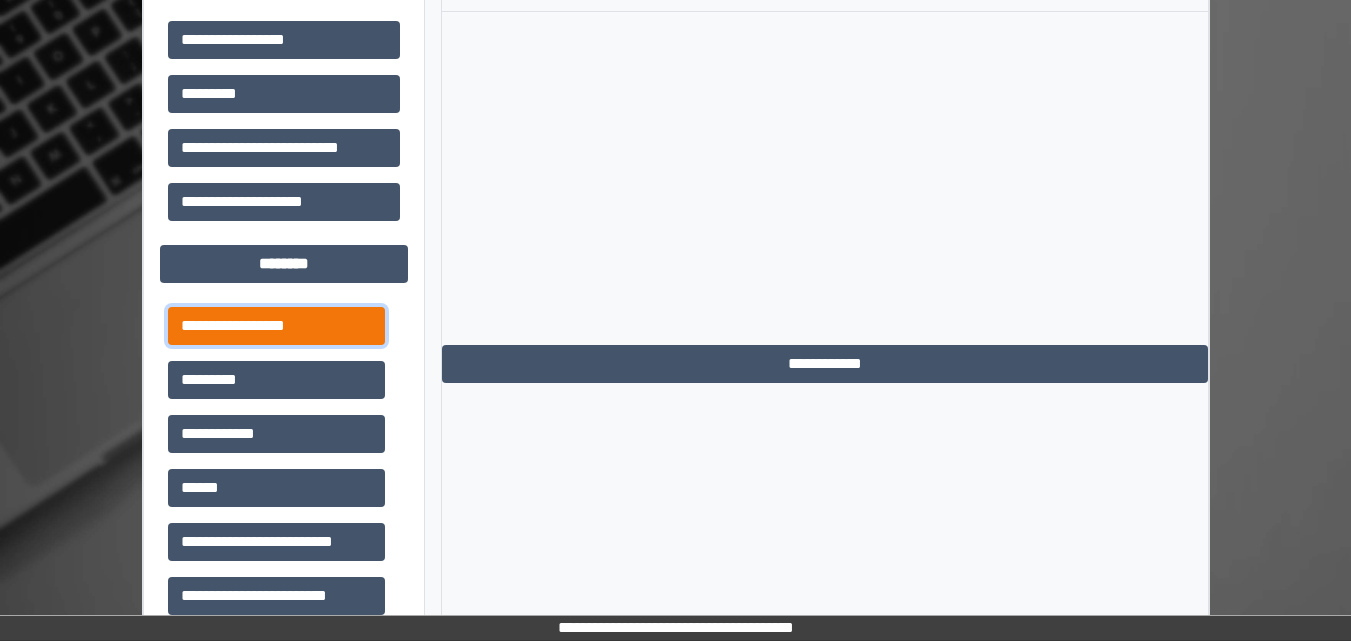 click on "**********" at bounding box center (276, 326) 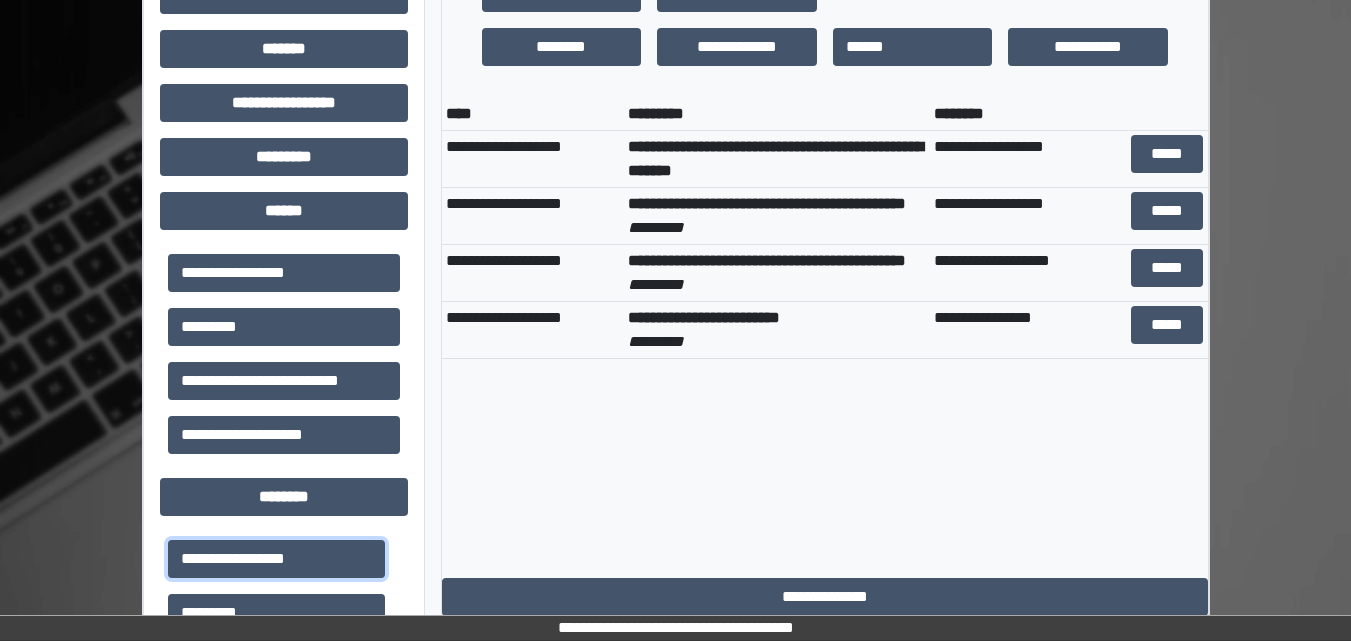 scroll, scrollTop: 689, scrollLeft: 0, axis: vertical 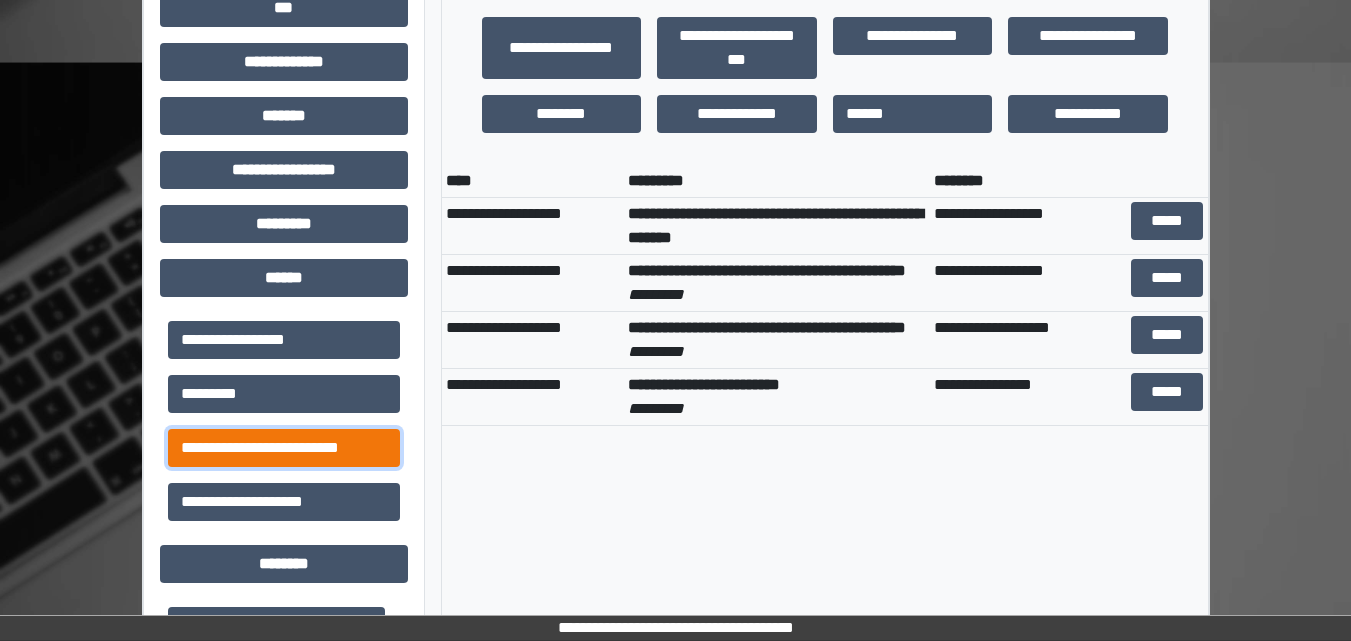 click on "**********" at bounding box center (284, 448) 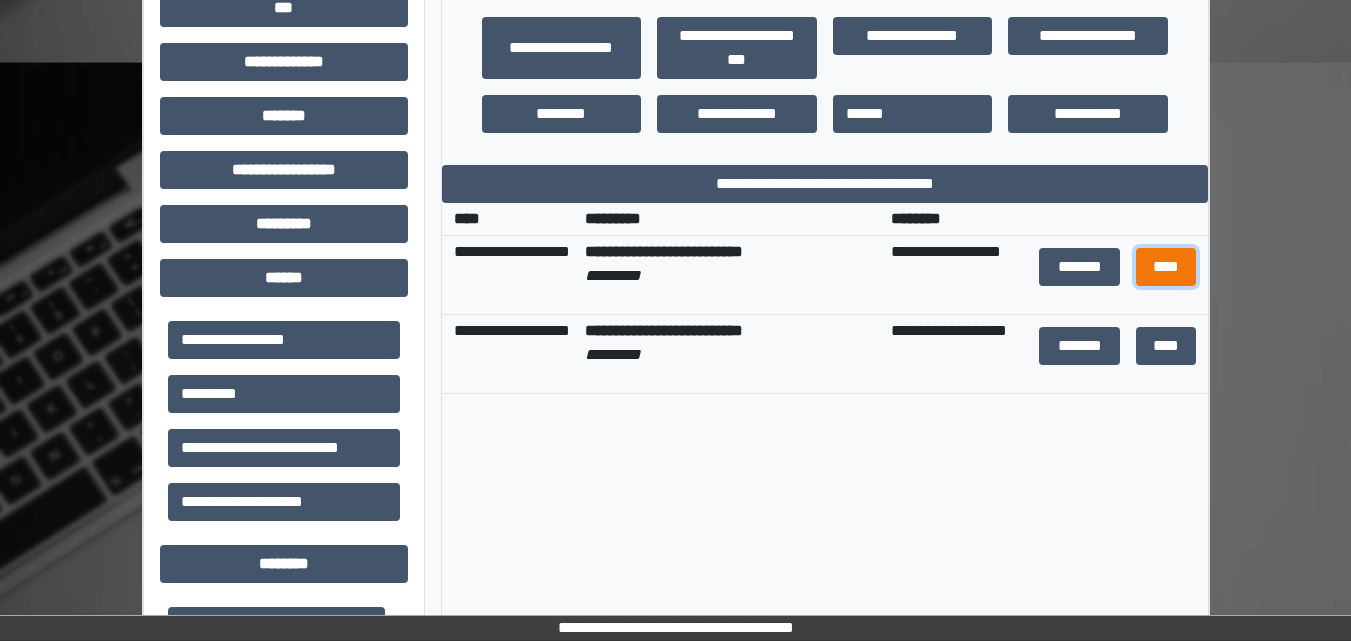 click on "****" at bounding box center [1166, 267] 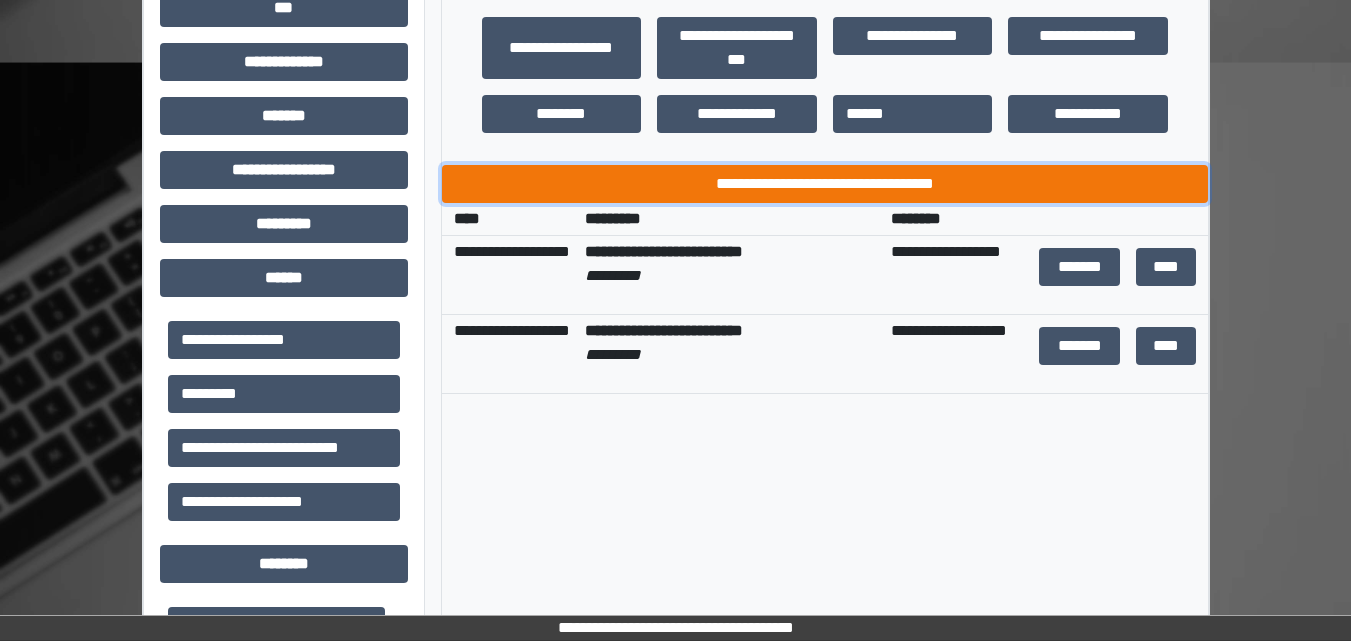 click on "**********" at bounding box center [825, 184] 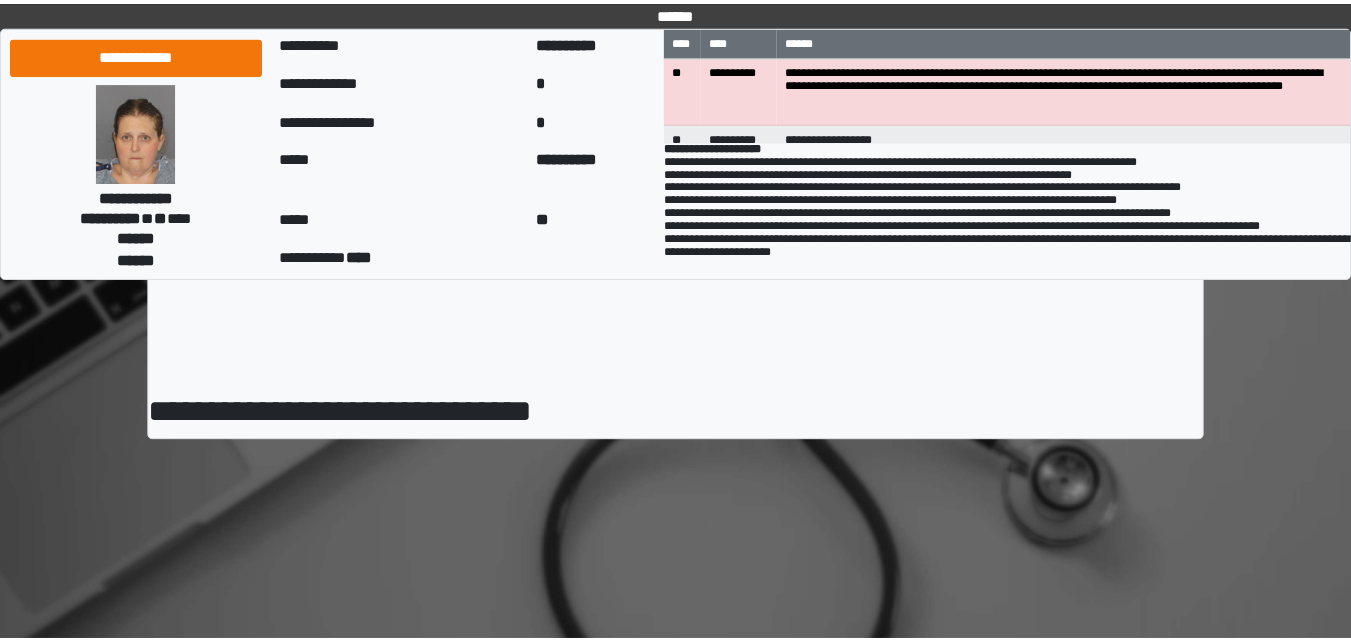 scroll, scrollTop: 0, scrollLeft: 0, axis: both 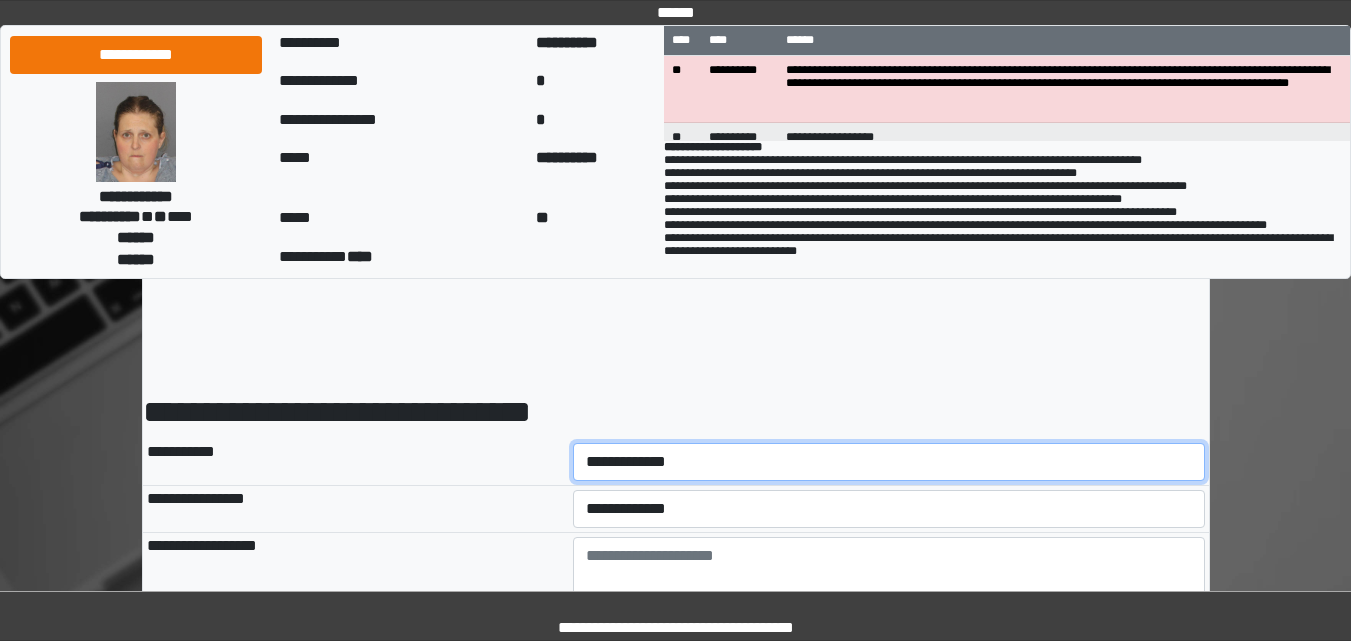 click on "**********" at bounding box center (889, 462) 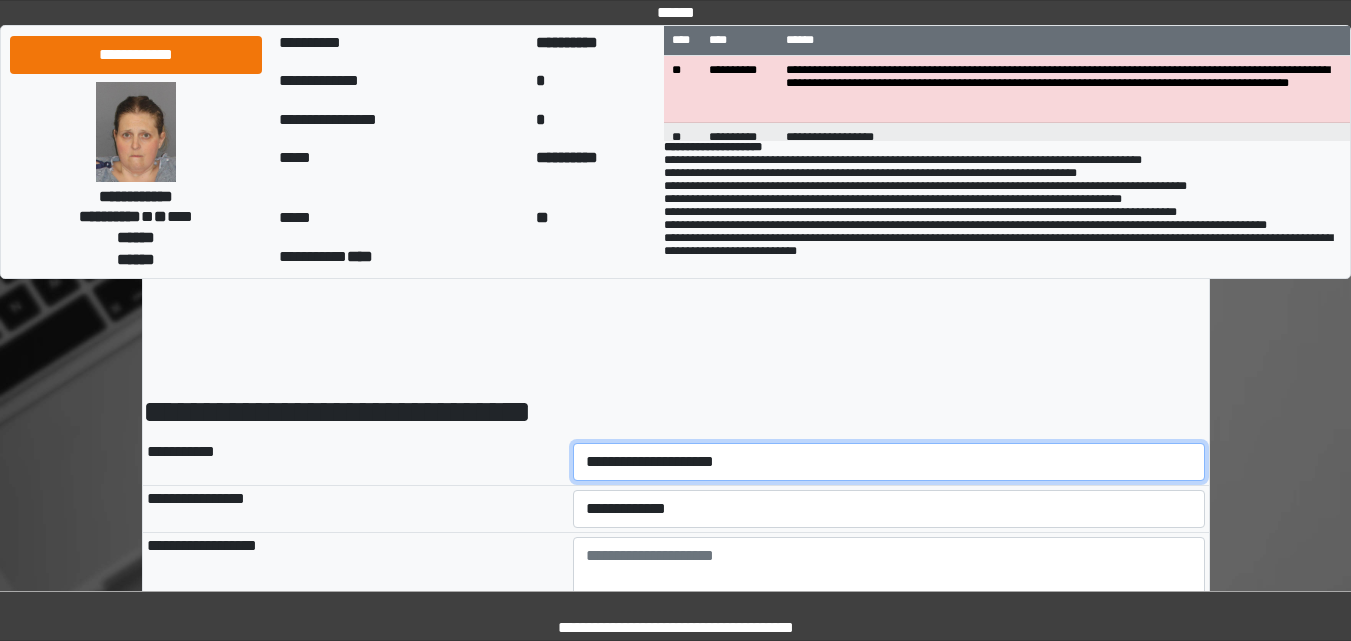 click on "**********" at bounding box center (889, 462) 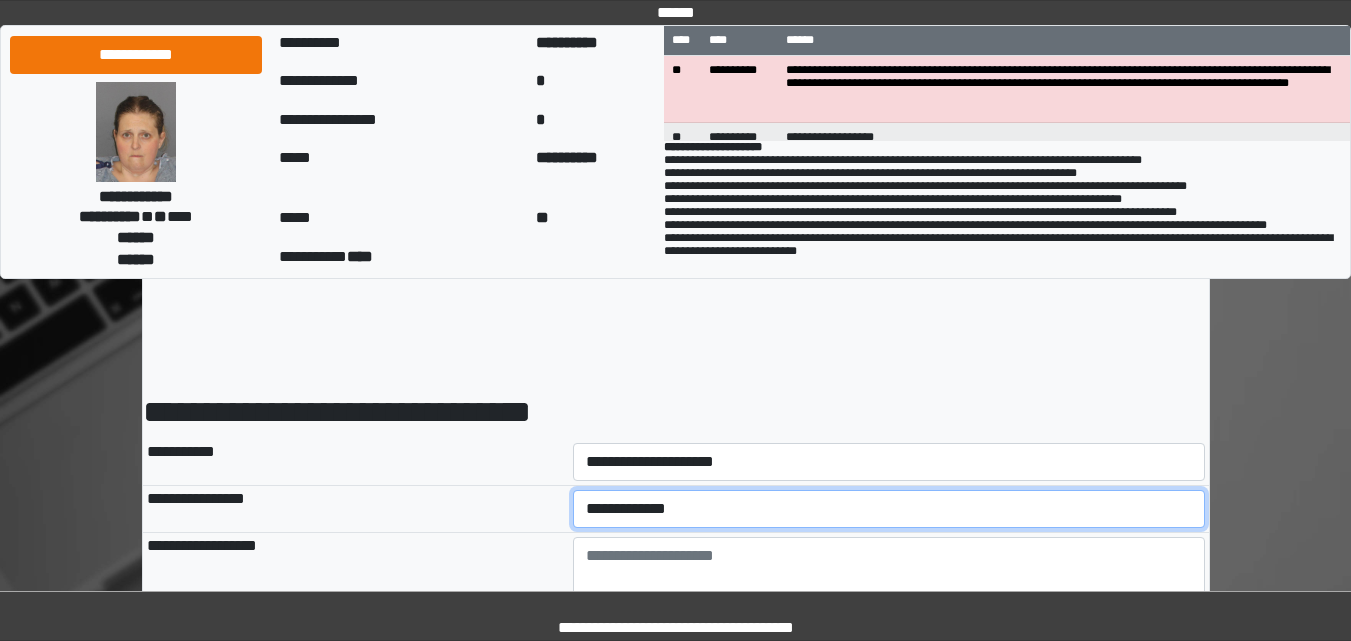 click on "**********" at bounding box center [889, 509] 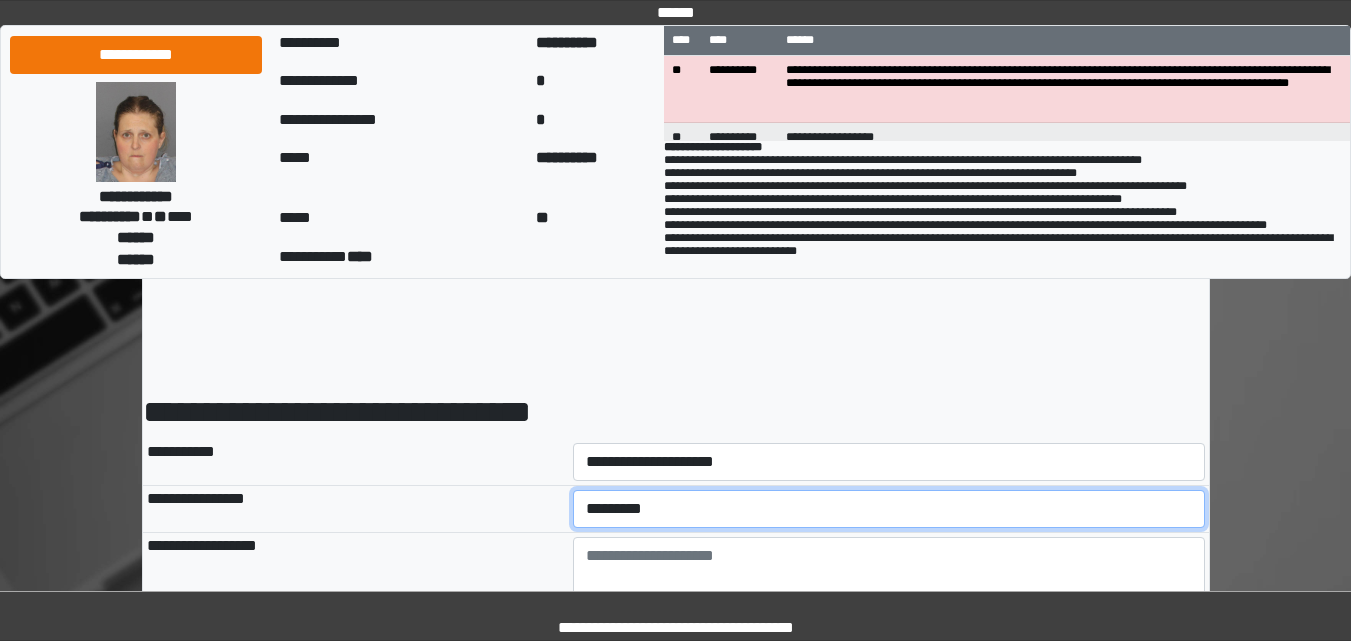 click on "**********" at bounding box center [889, 509] 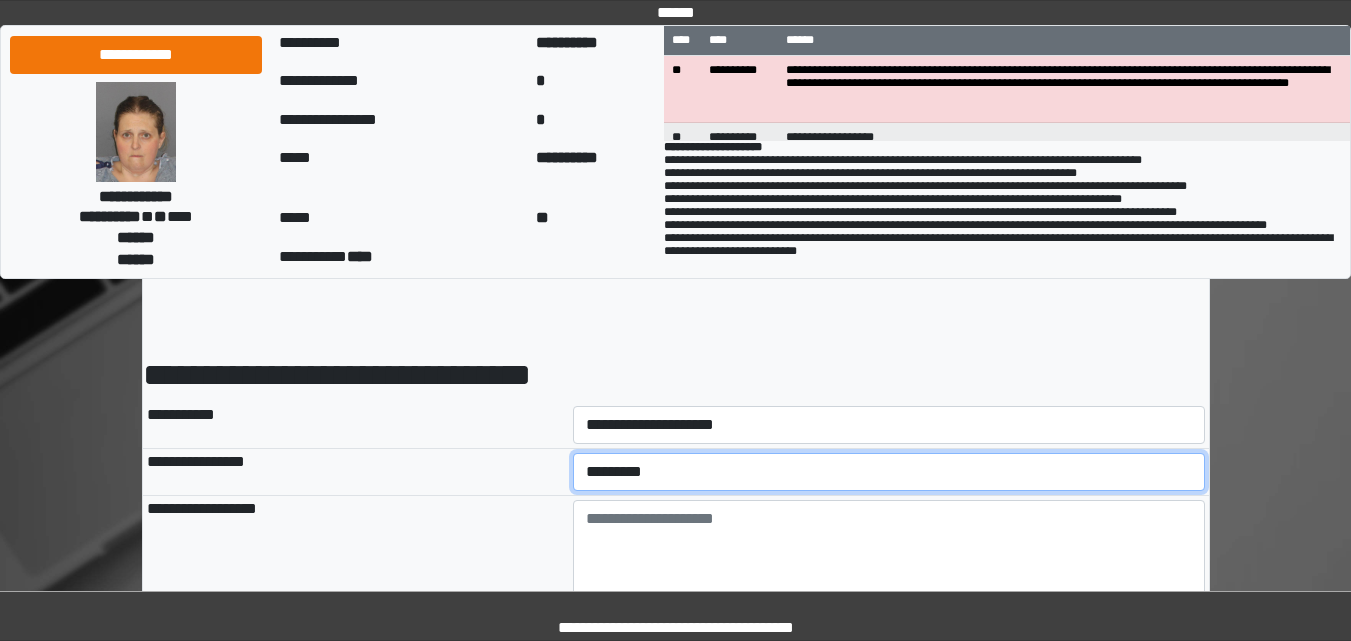 scroll, scrollTop: 100, scrollLeft: 0, axis: vertical 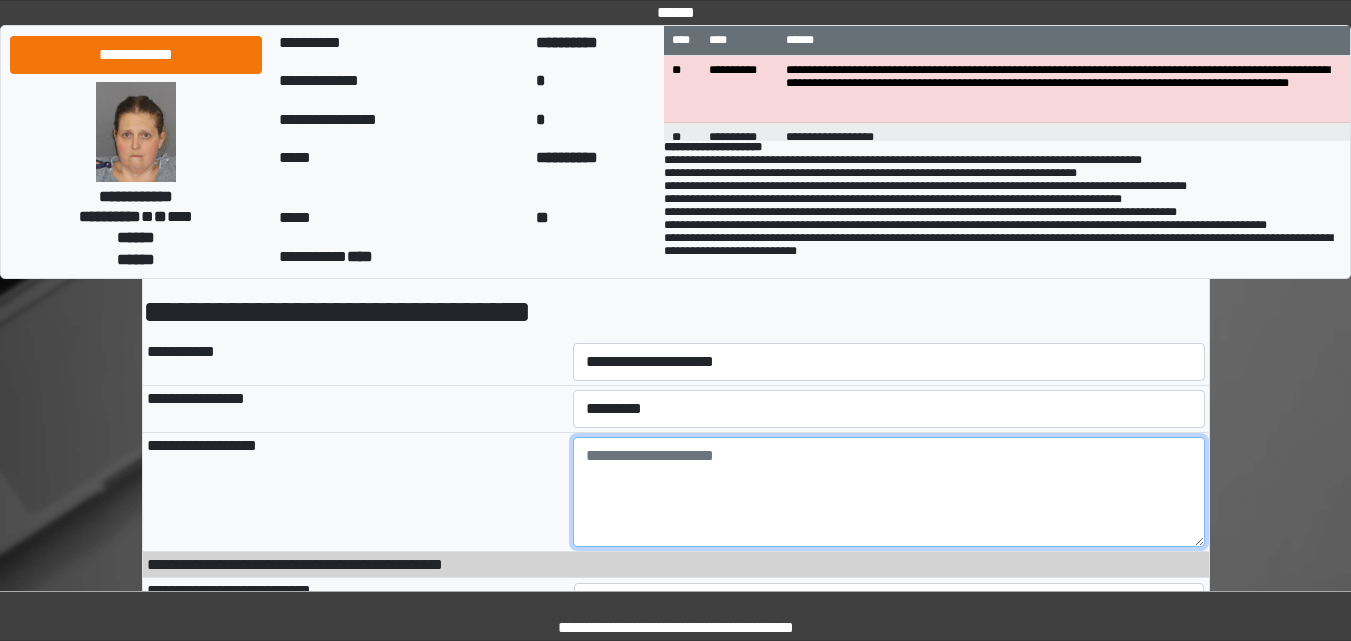 click at bounding box center (889, 492) 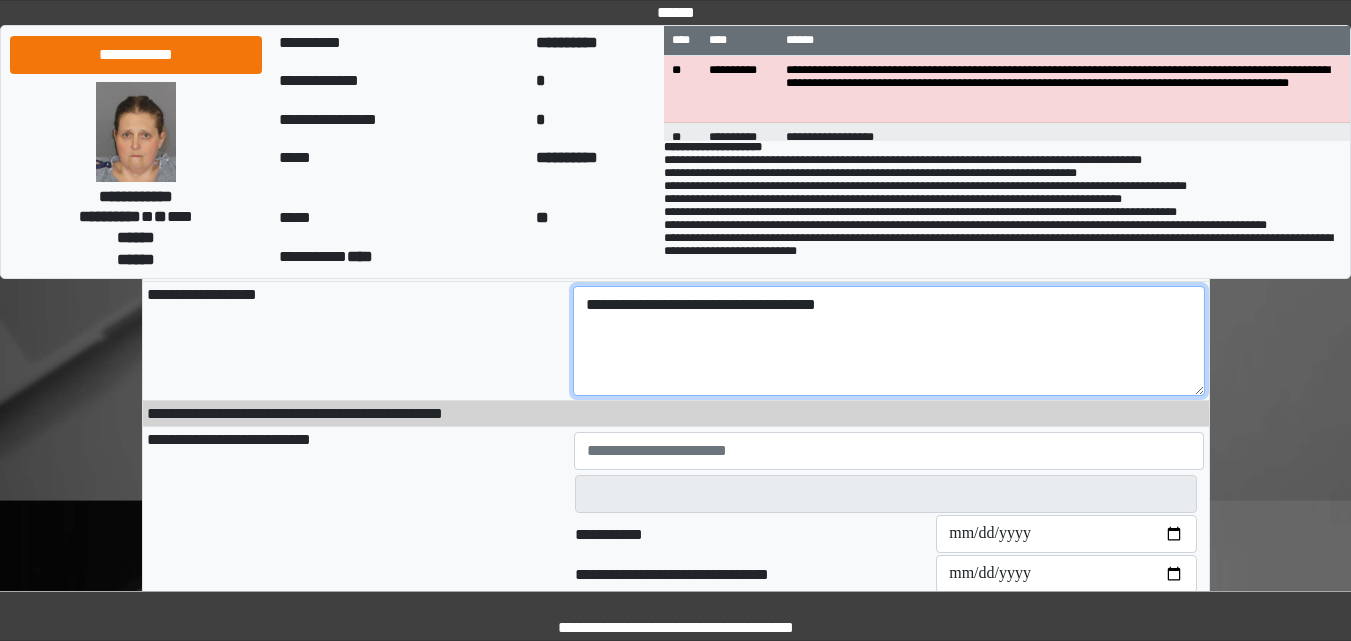 scroll, scrollTop: 300, scrollLeft: 0, axis: vertical 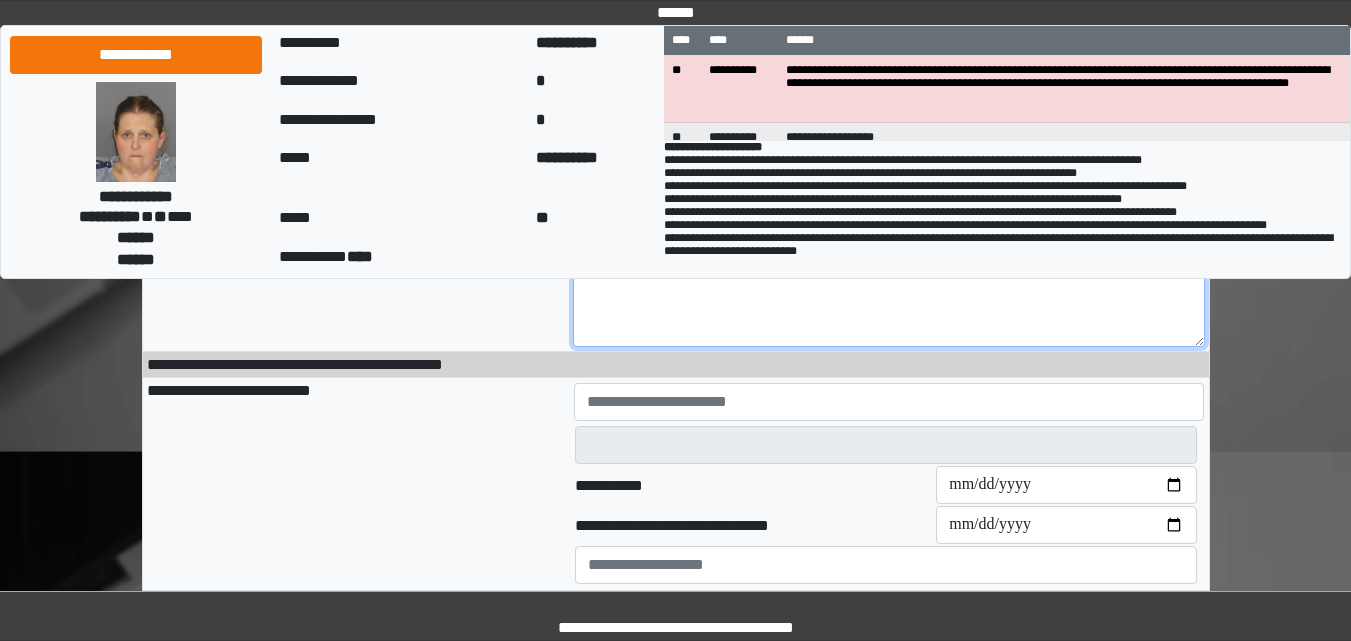 type on "**********" 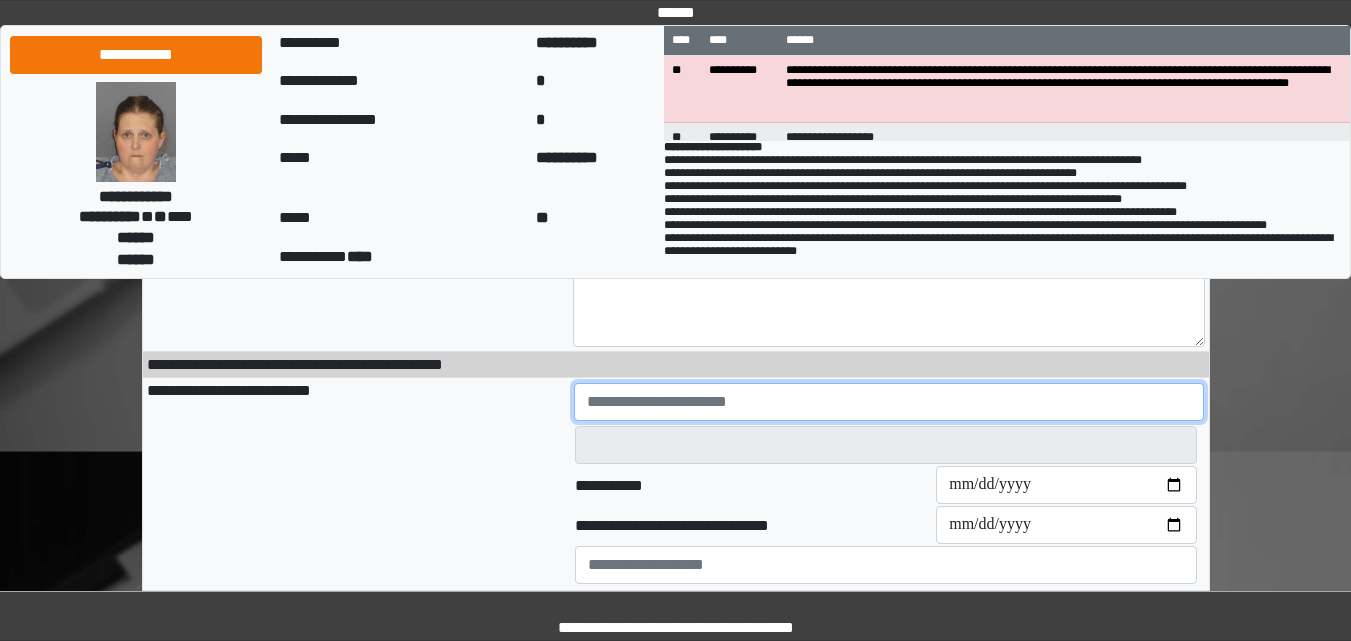 click at bounding box center [889, 402] 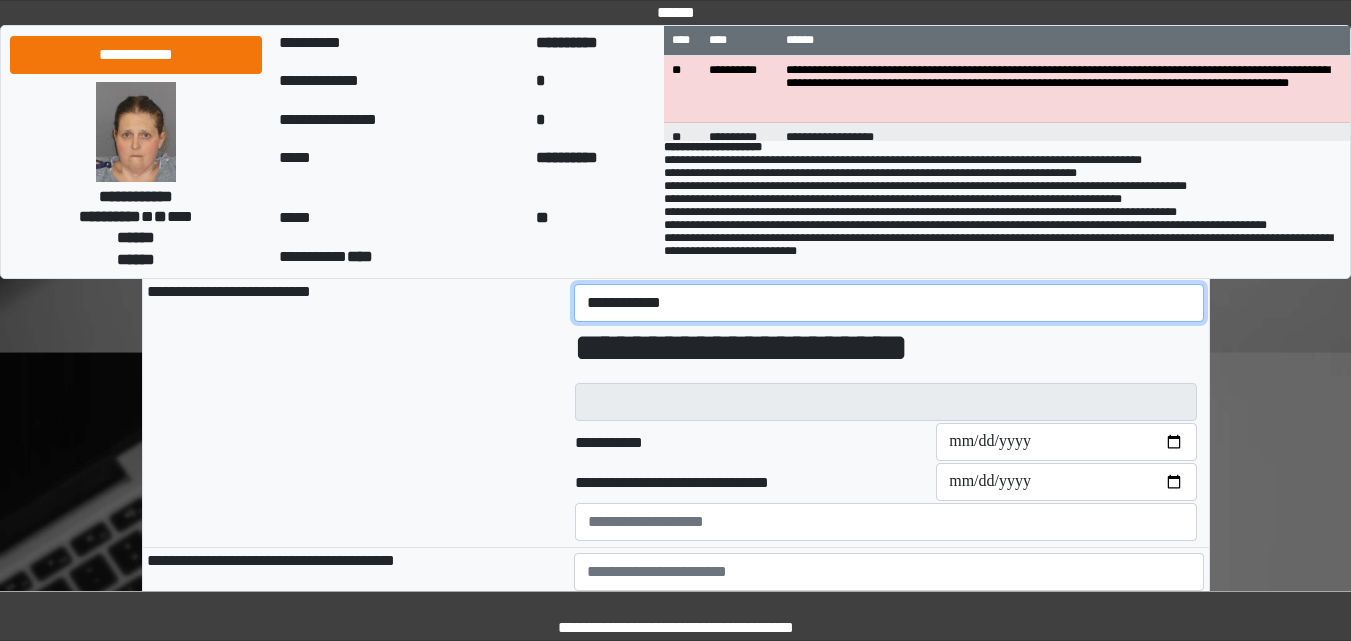 scroll, scrollTop: 400, scrollLeft: 0, axis: vertical 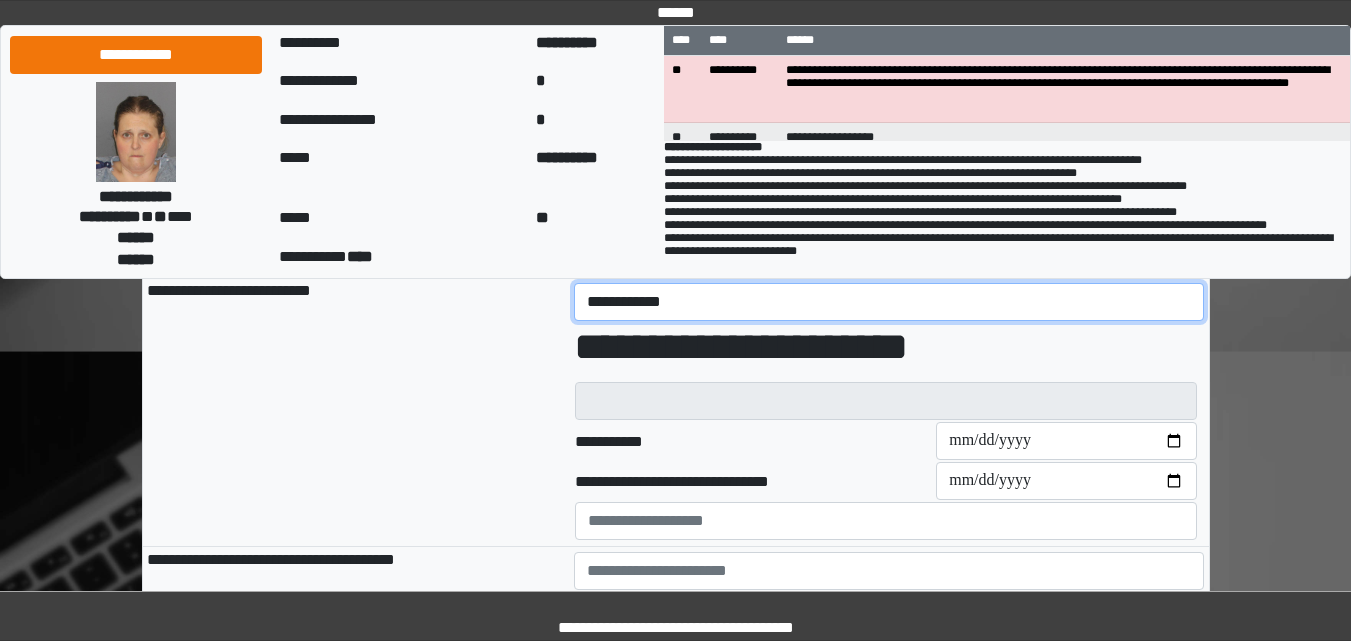 type on "**********" 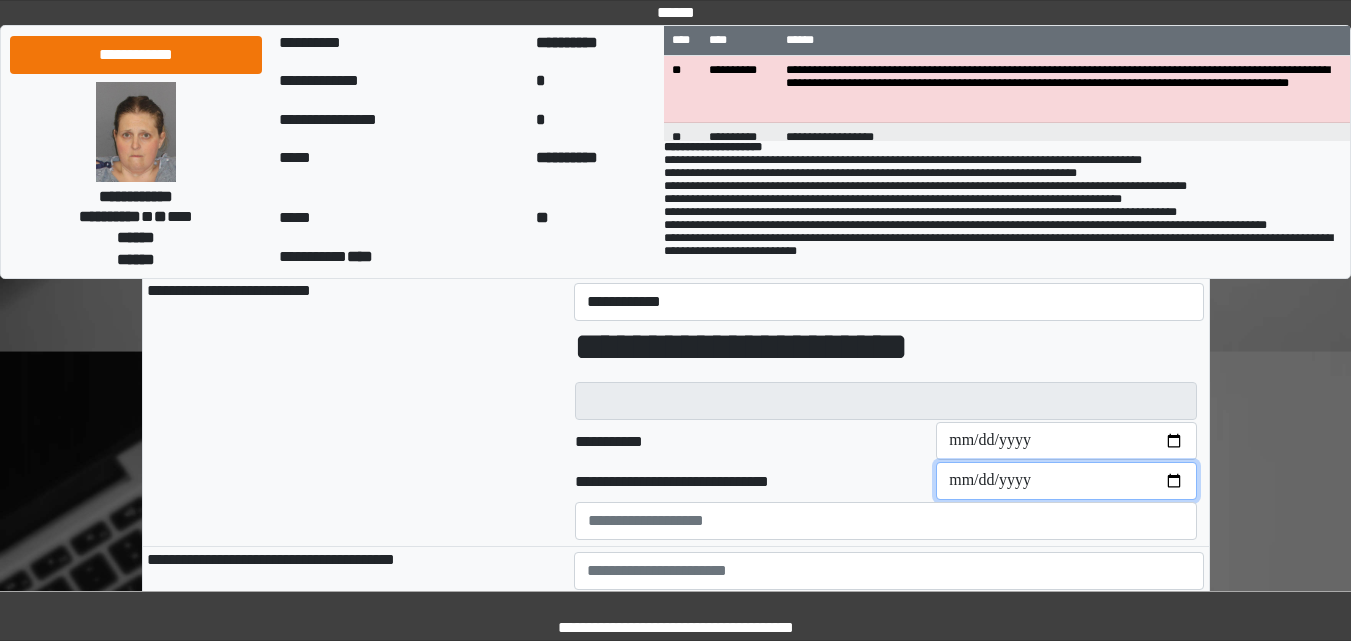 drag, startPoint x: 1036, startPoint y: 483, endPoint x: 966, endPoint y: 483, distance: 70 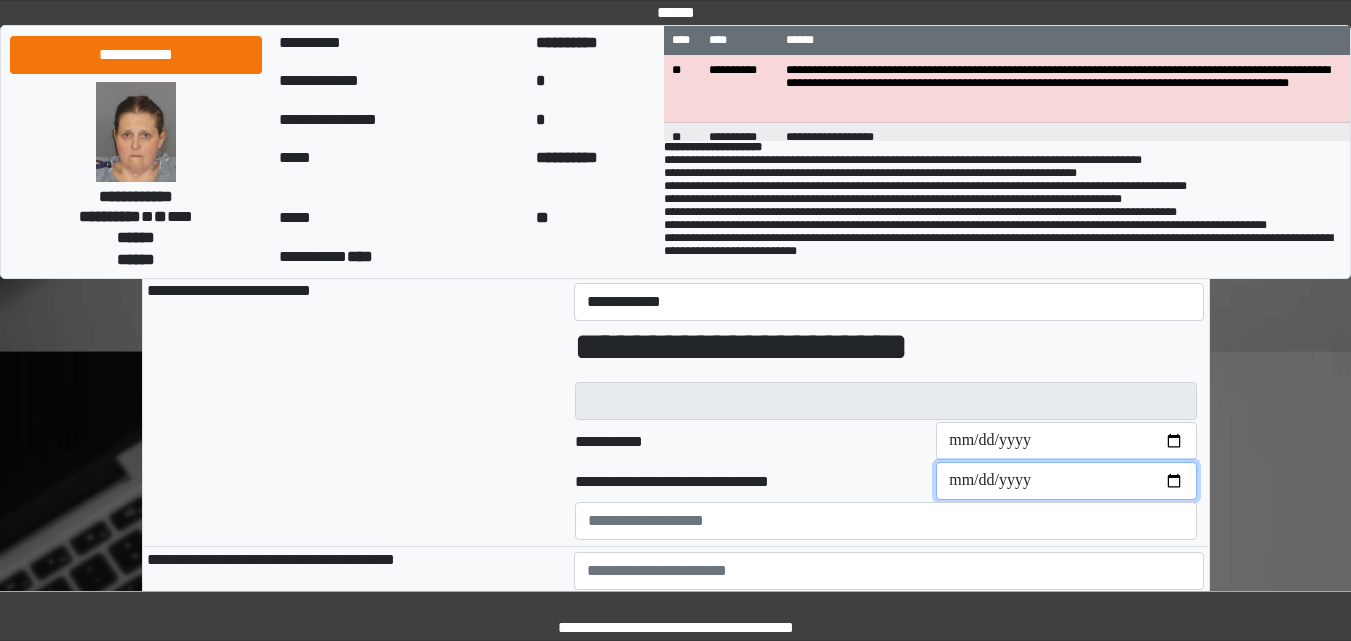 type 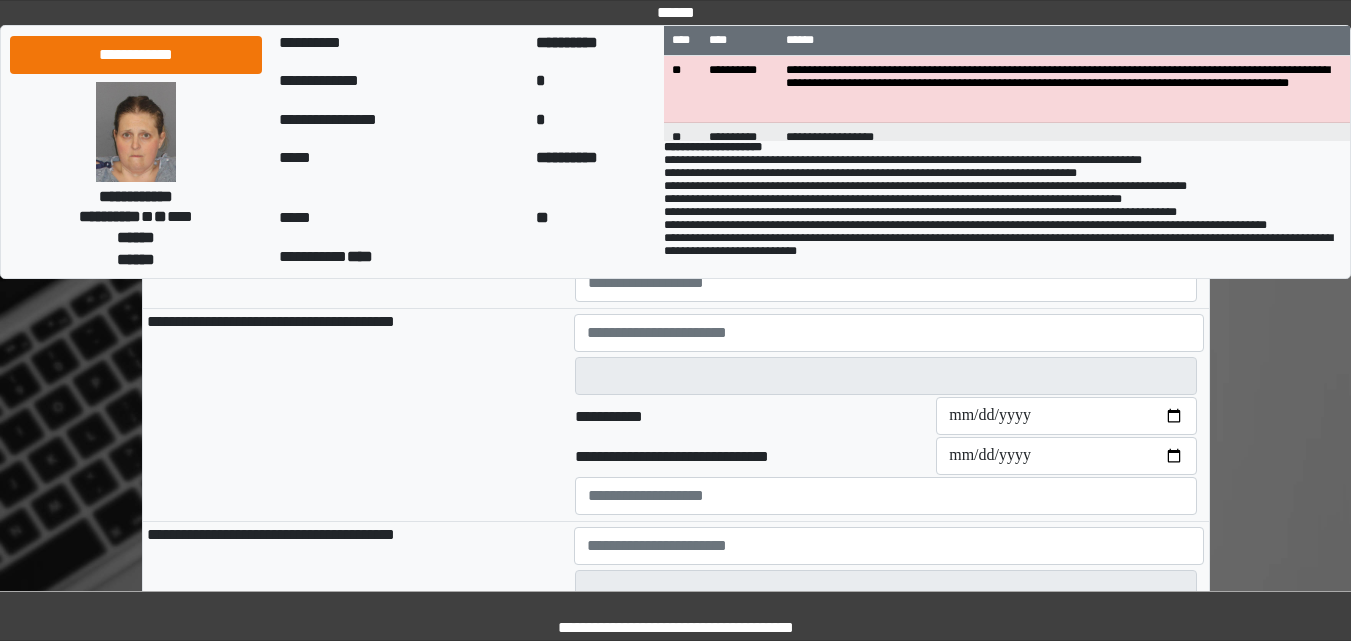 scroll, scrollTop: 700, scrollLeft: 0, axis: vertical 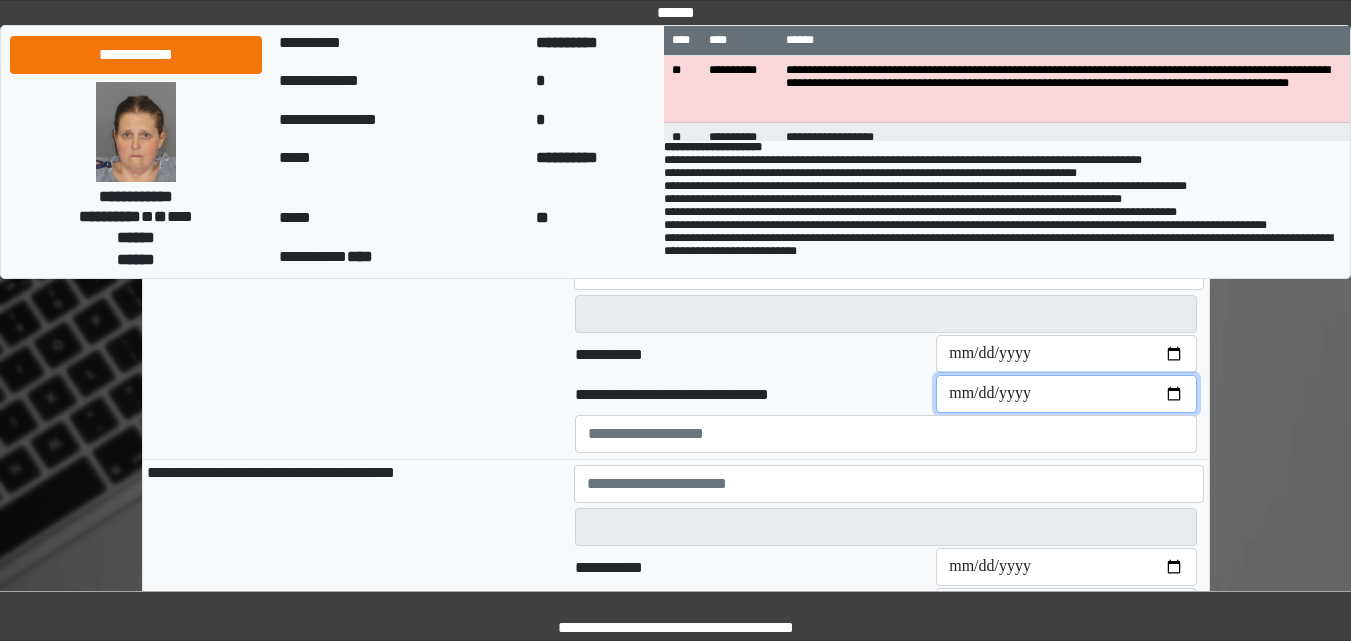 click on "**********" at bounding box center (1066, 394) 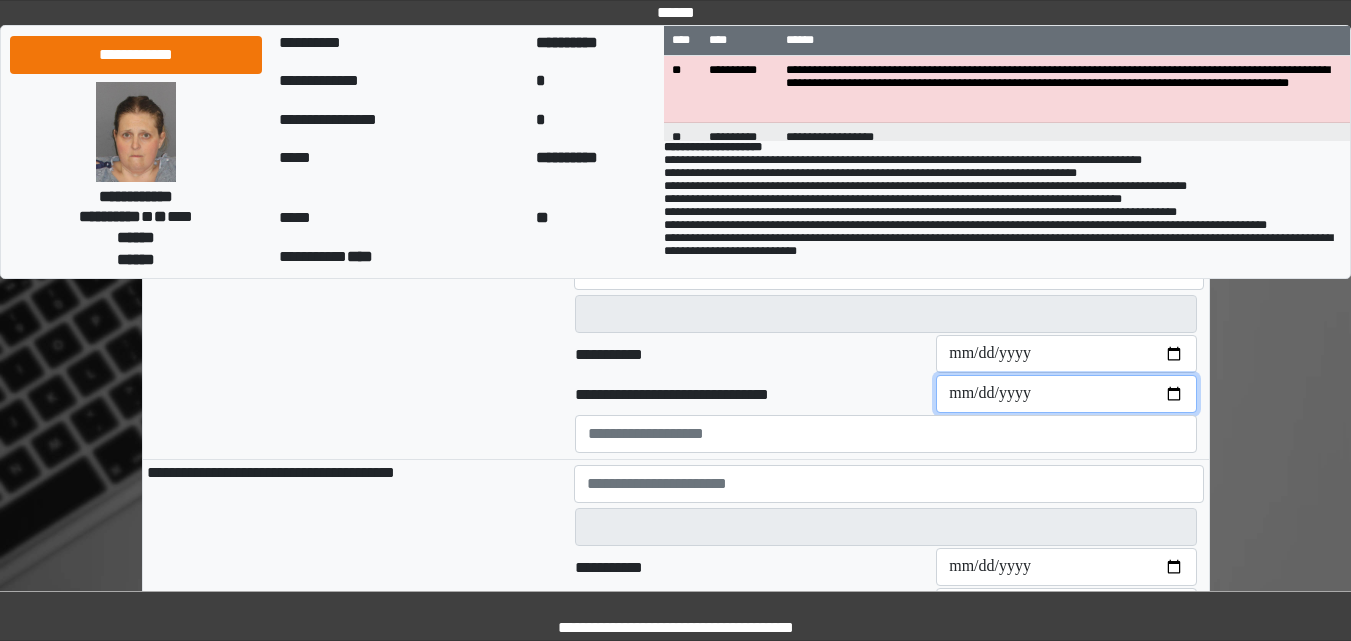 type 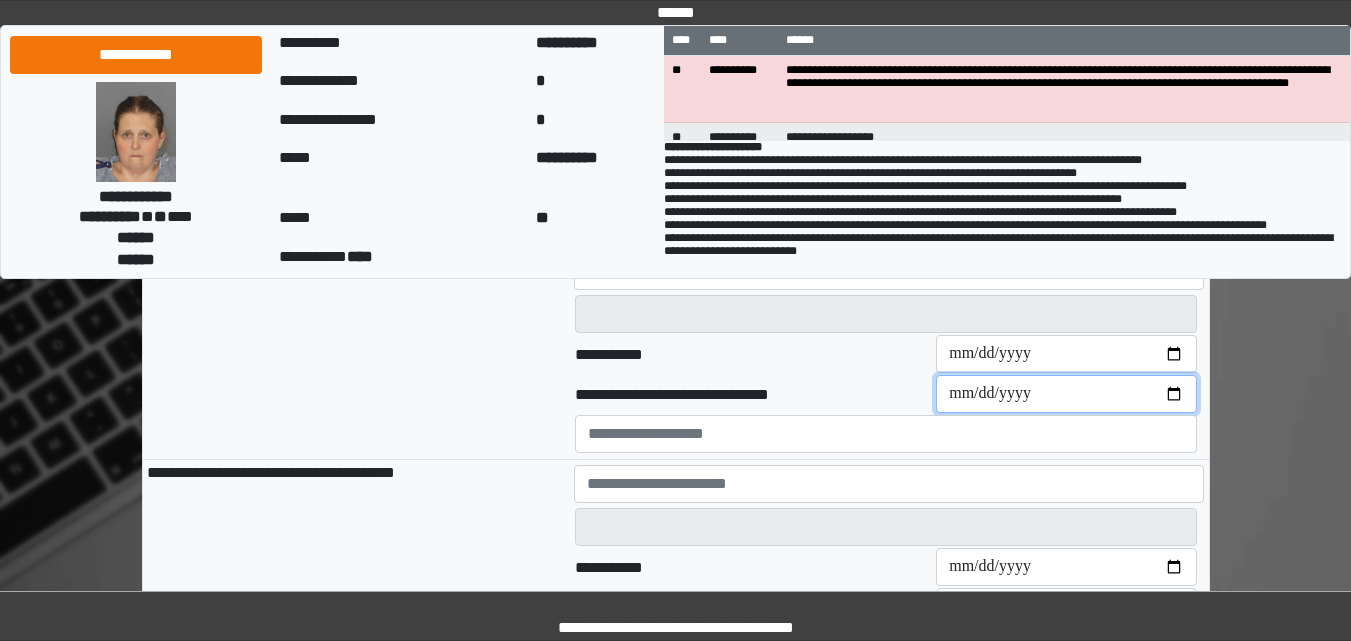 click at bounding box center [1066, 394] 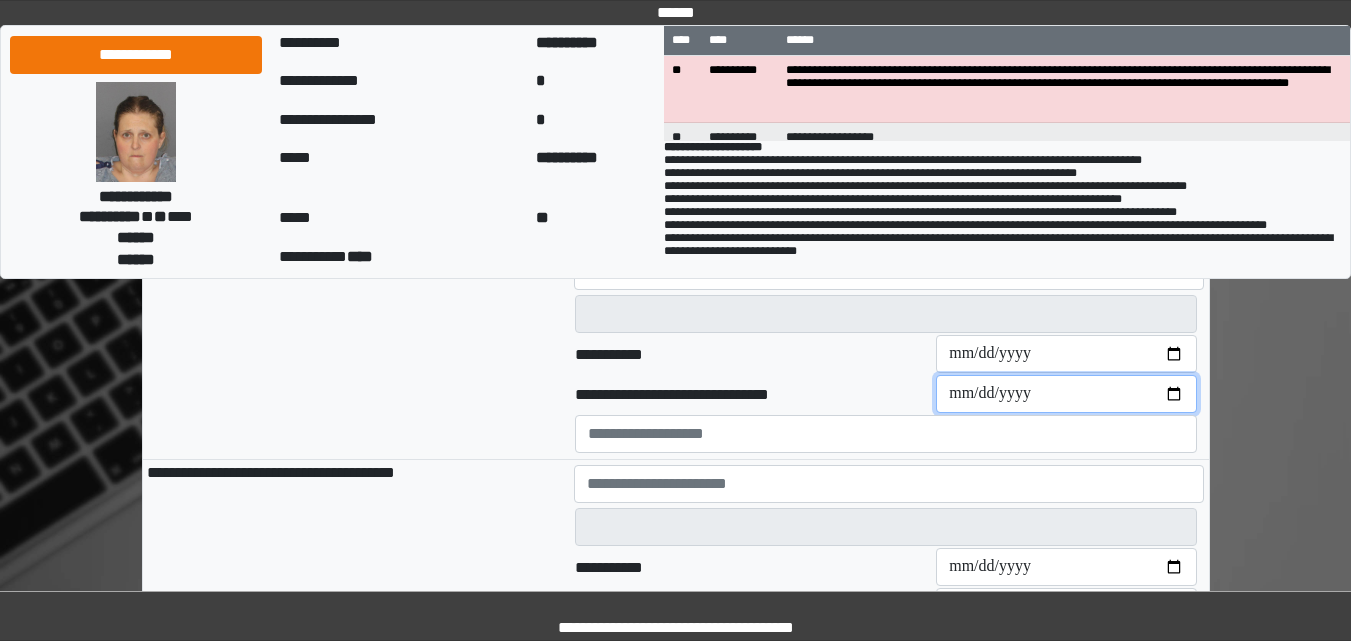click at bounding box center [1066, 394] 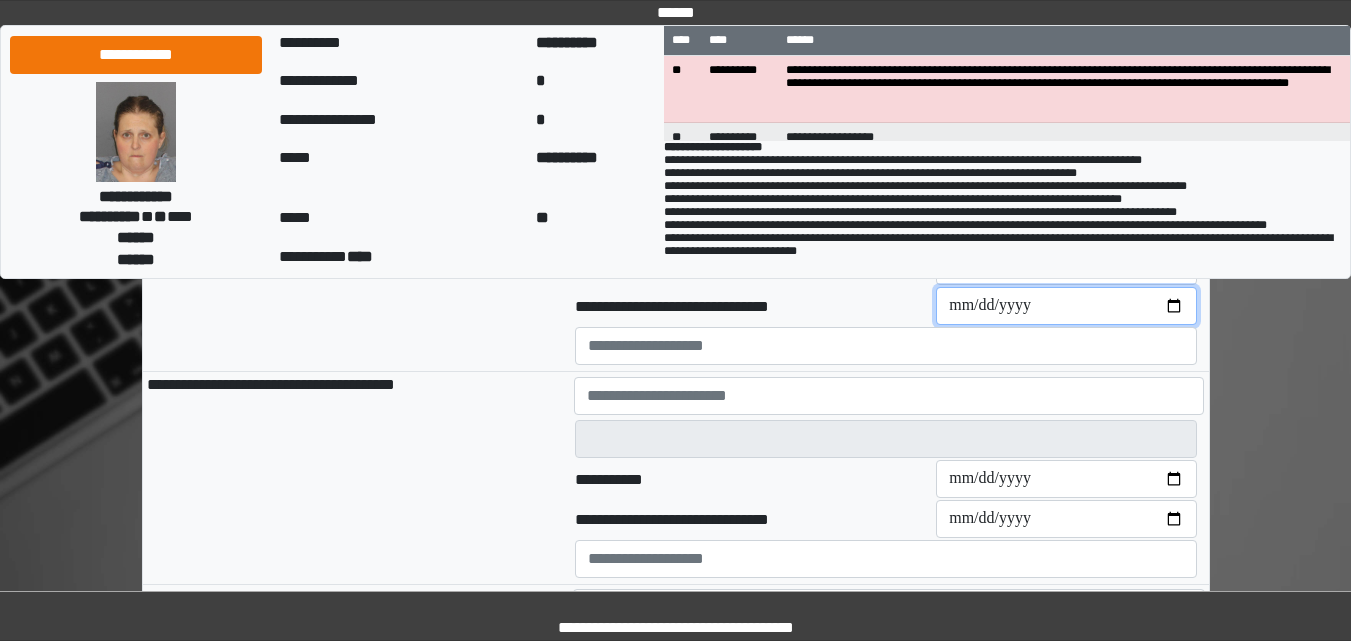 scroll, scrollTop: 900, scrollLeft: 0, axis: vertical 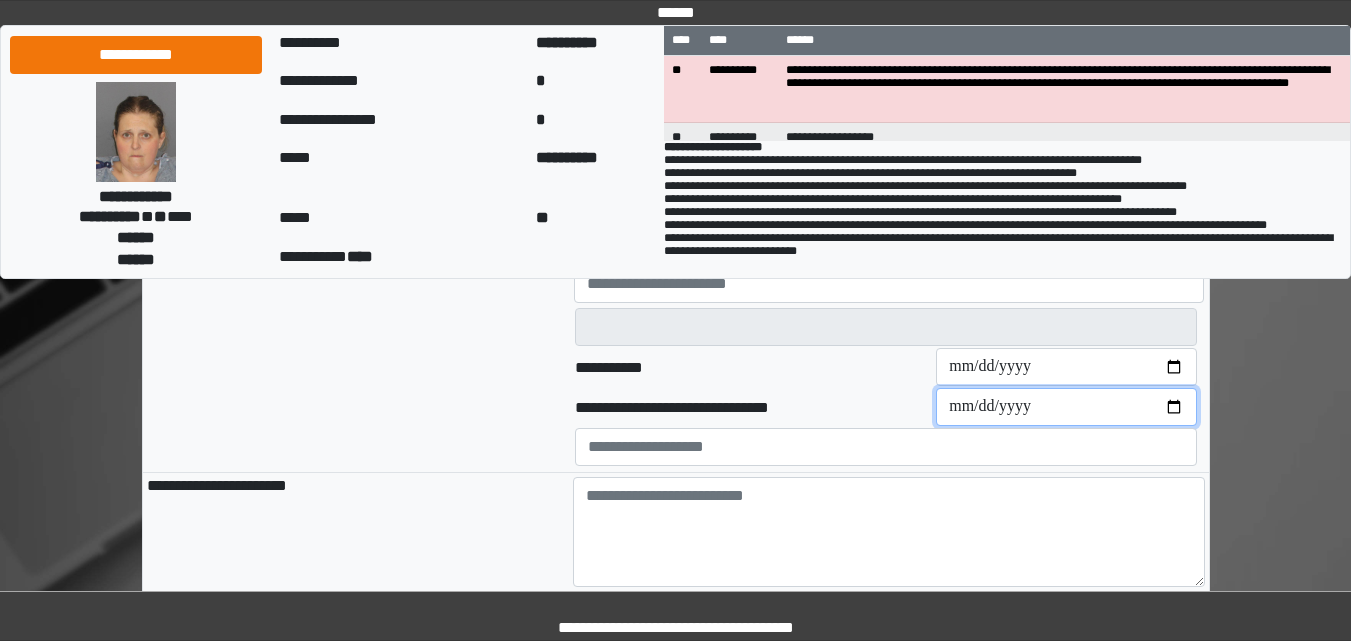 click on "**********" at bounding box center (1066, 407) 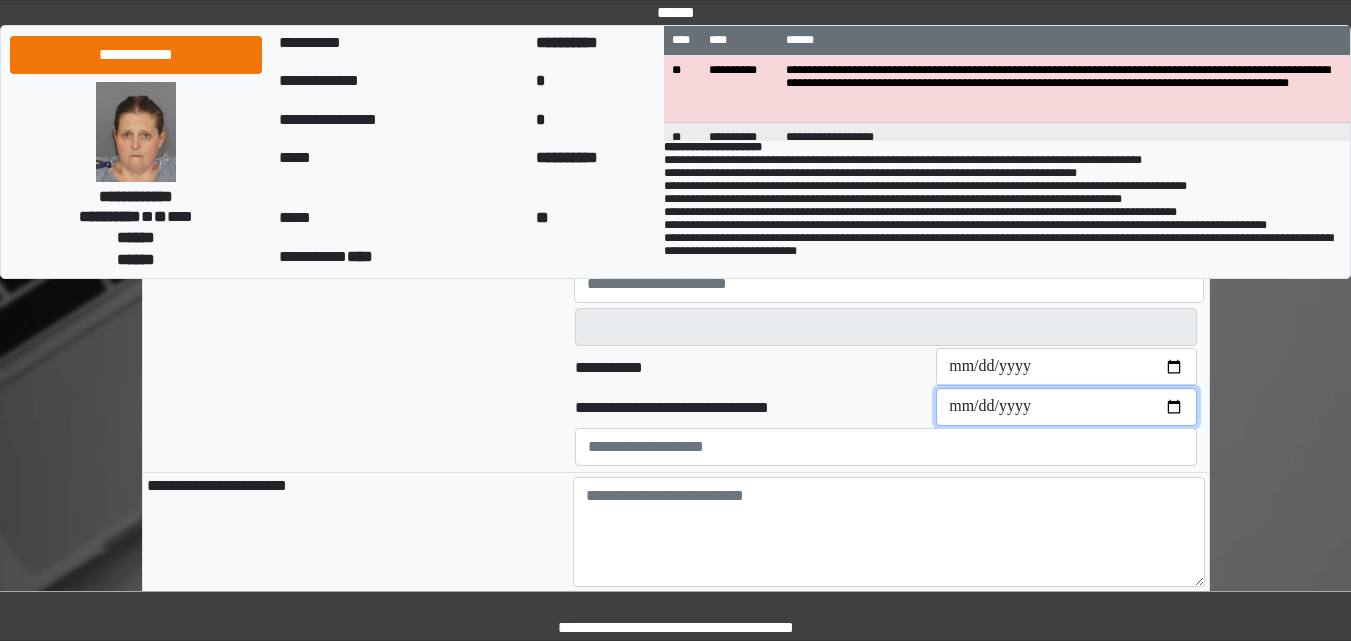 type 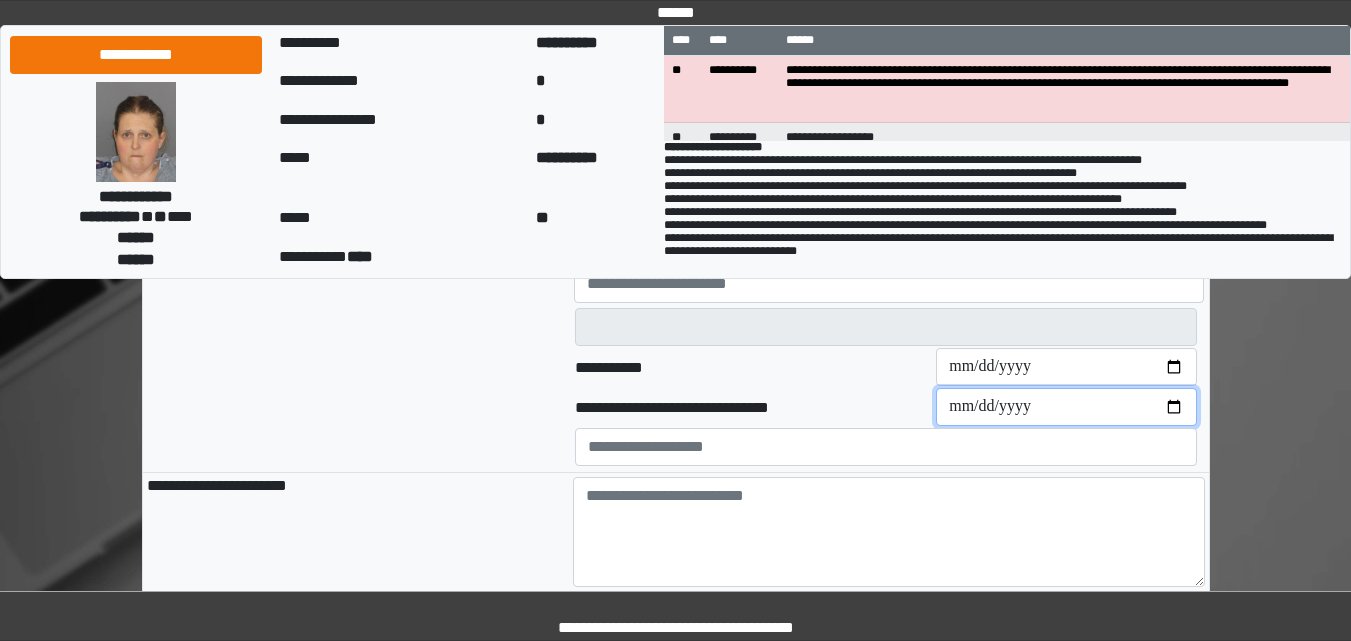 click at bounding box center [1066, 407] 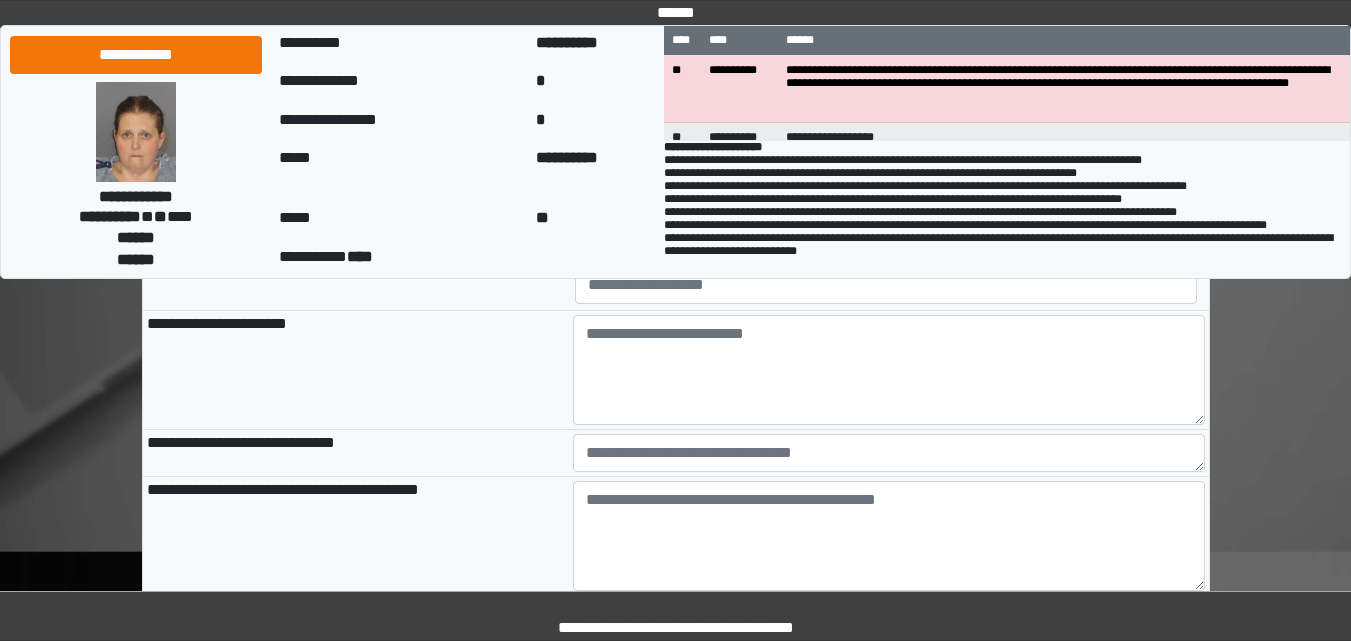 scroll, scrollTop: 1100, scrollLeft: 0, axis: vertical 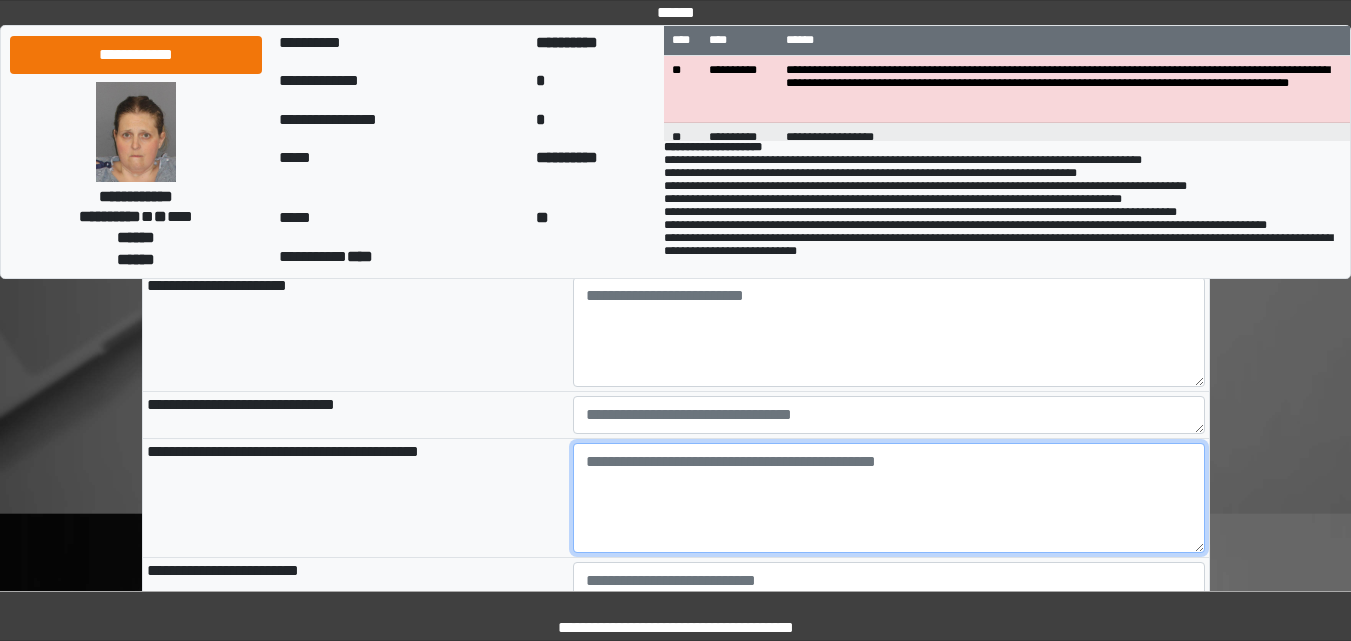 click at bounding box center [889, 498] 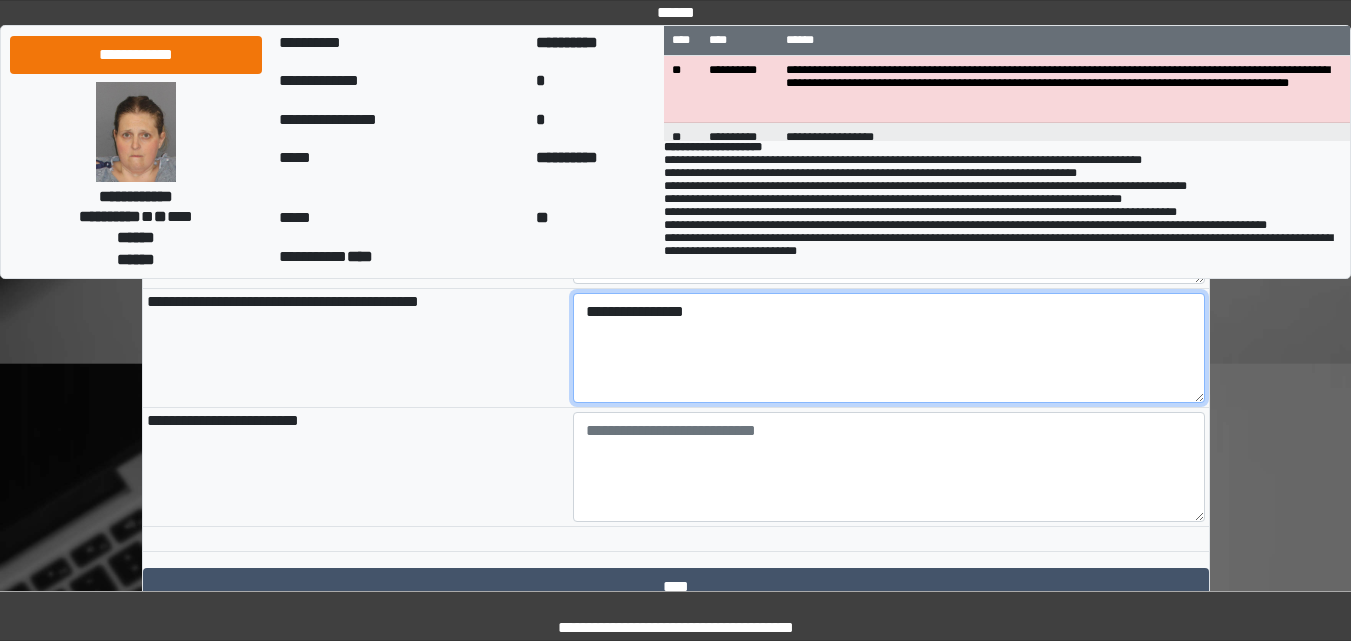 scroll, scrollTop: 1300, scrollLeft: 0, axis: vertical 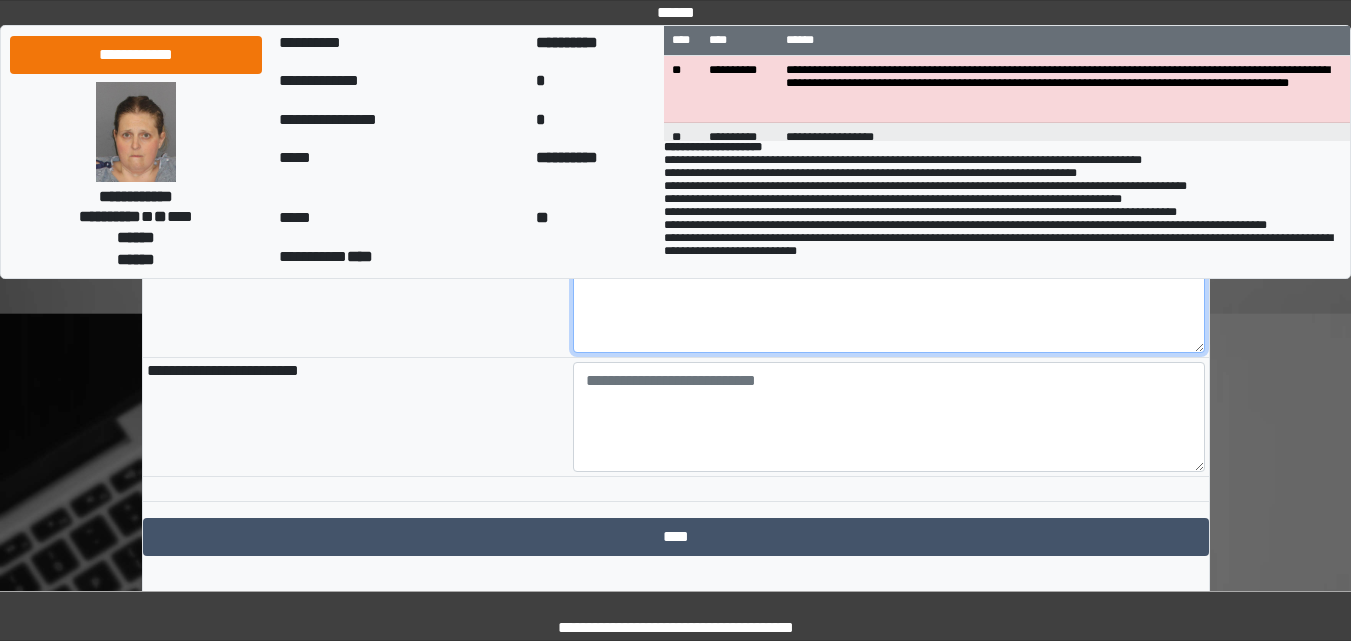type on "**********" 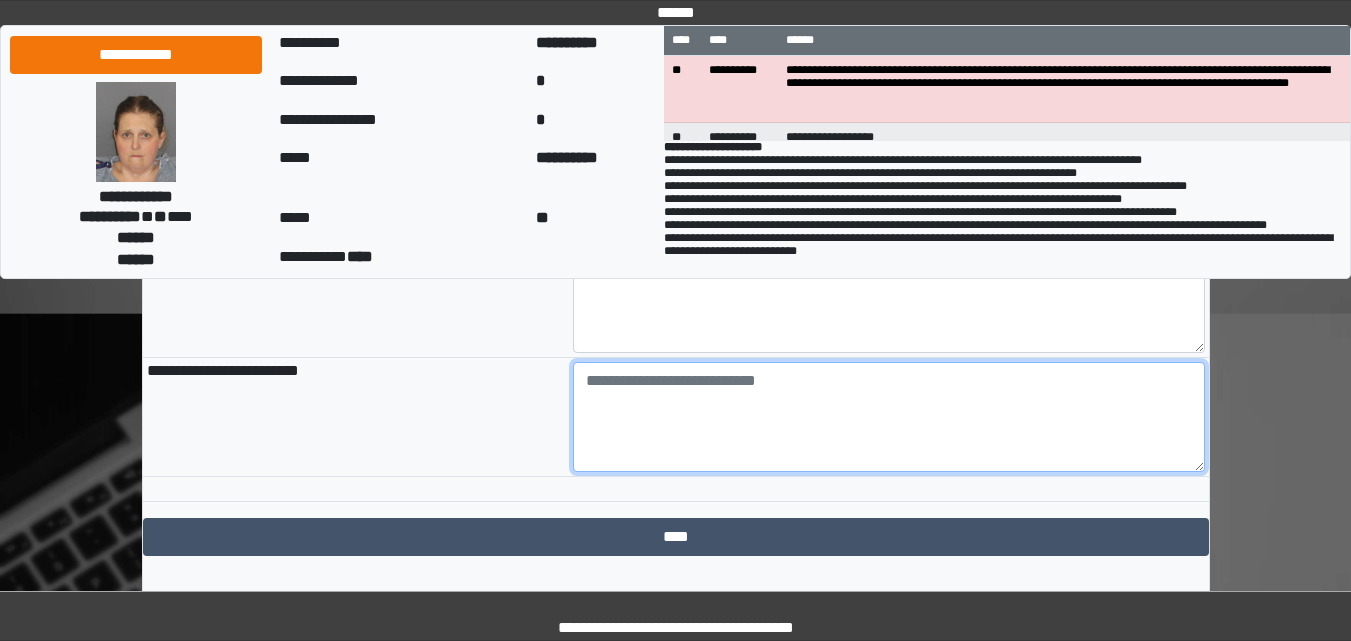 click at bounding box center [889, 417] 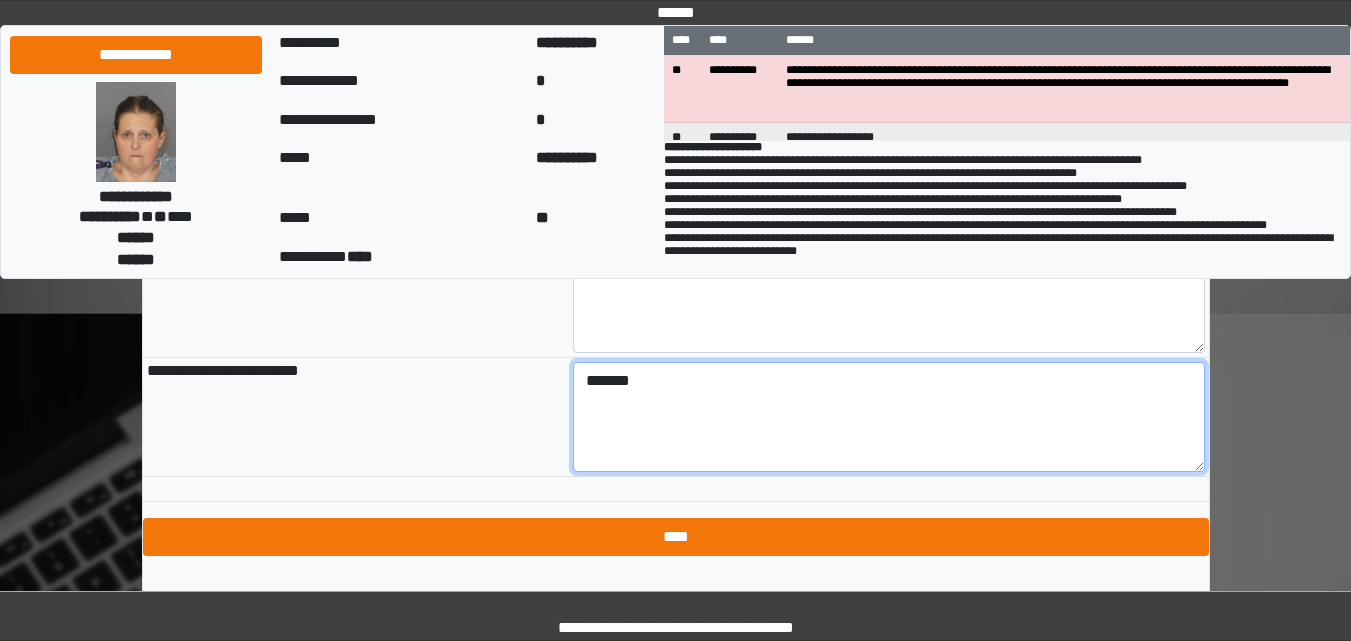 type on "*******" 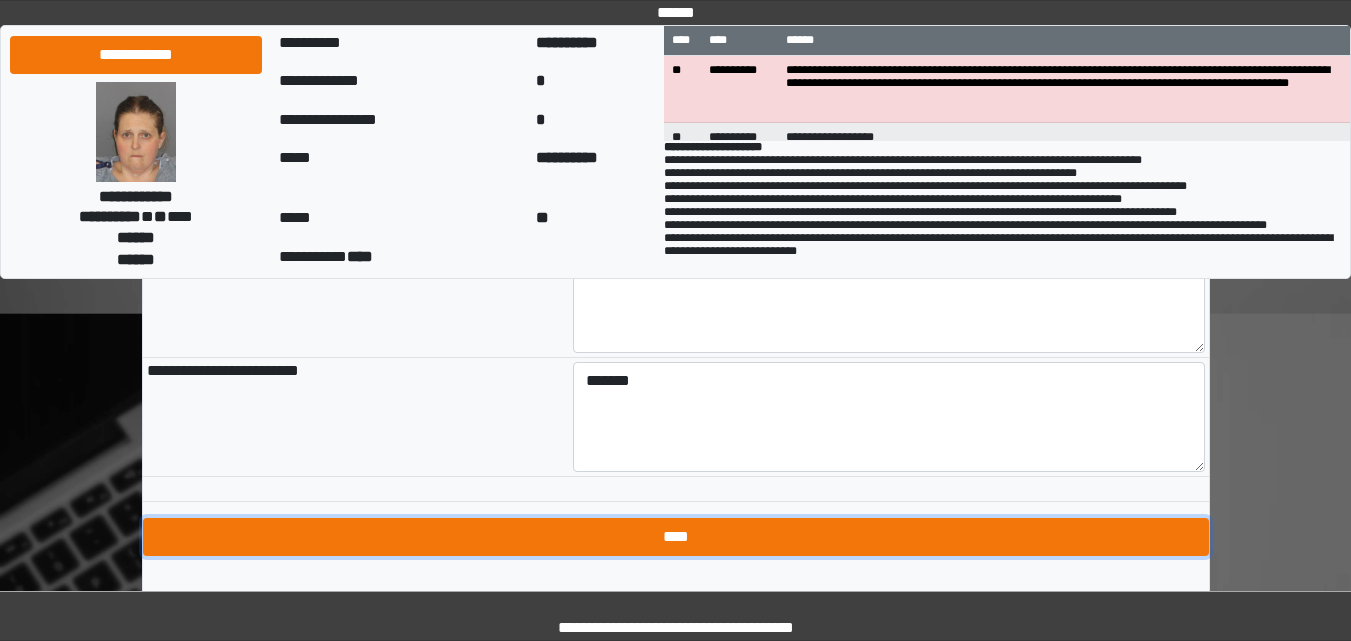 click on "****" at bounding box center [676, 537] 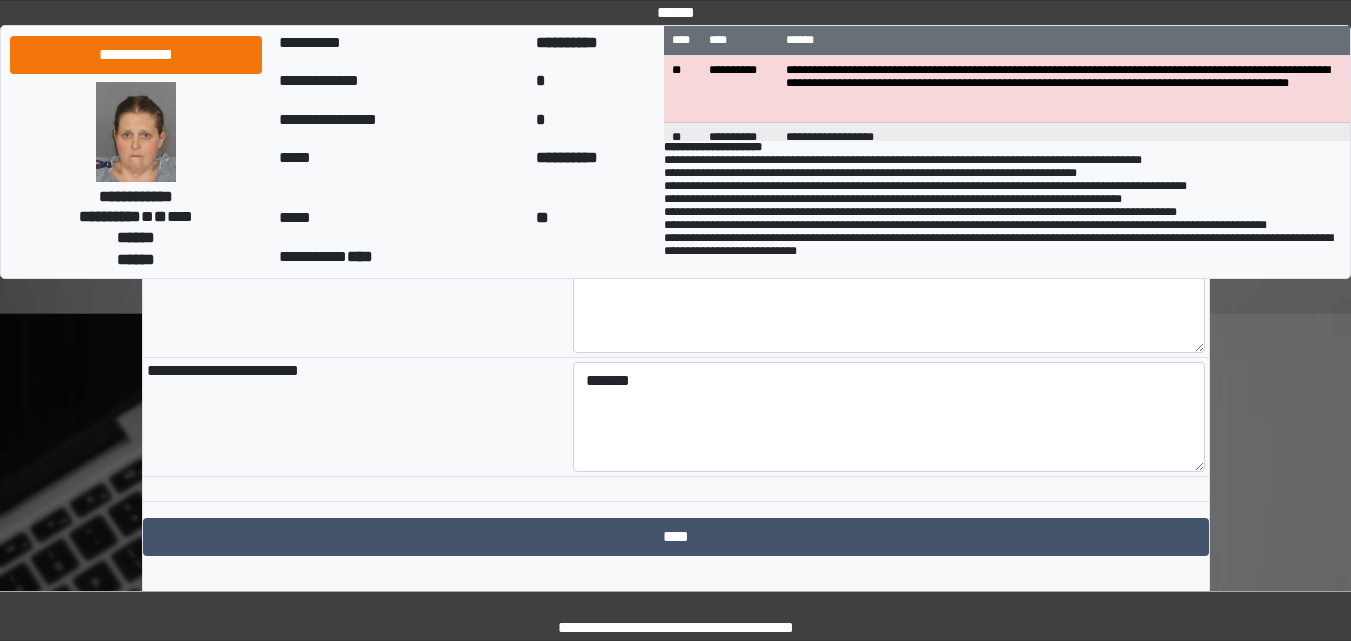 click on "**********" at bounding box center (998, 231) 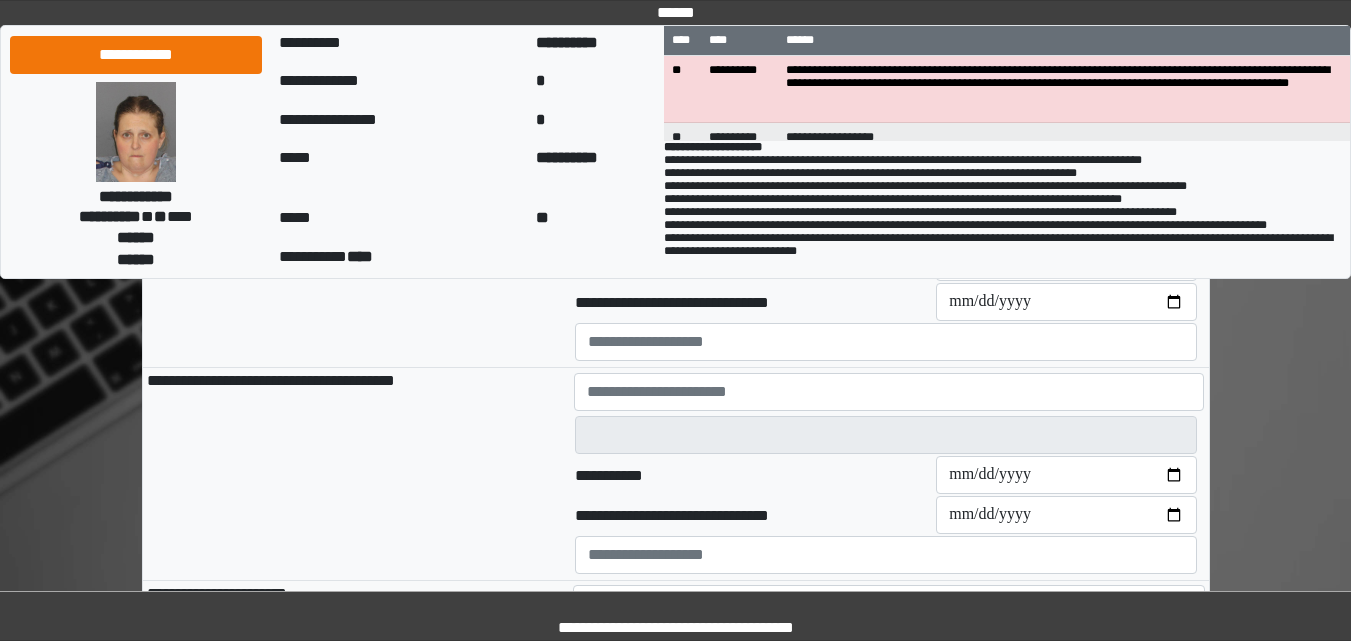 scroll, scrollTop: 800, scrollLeft: 0, axis: vertical 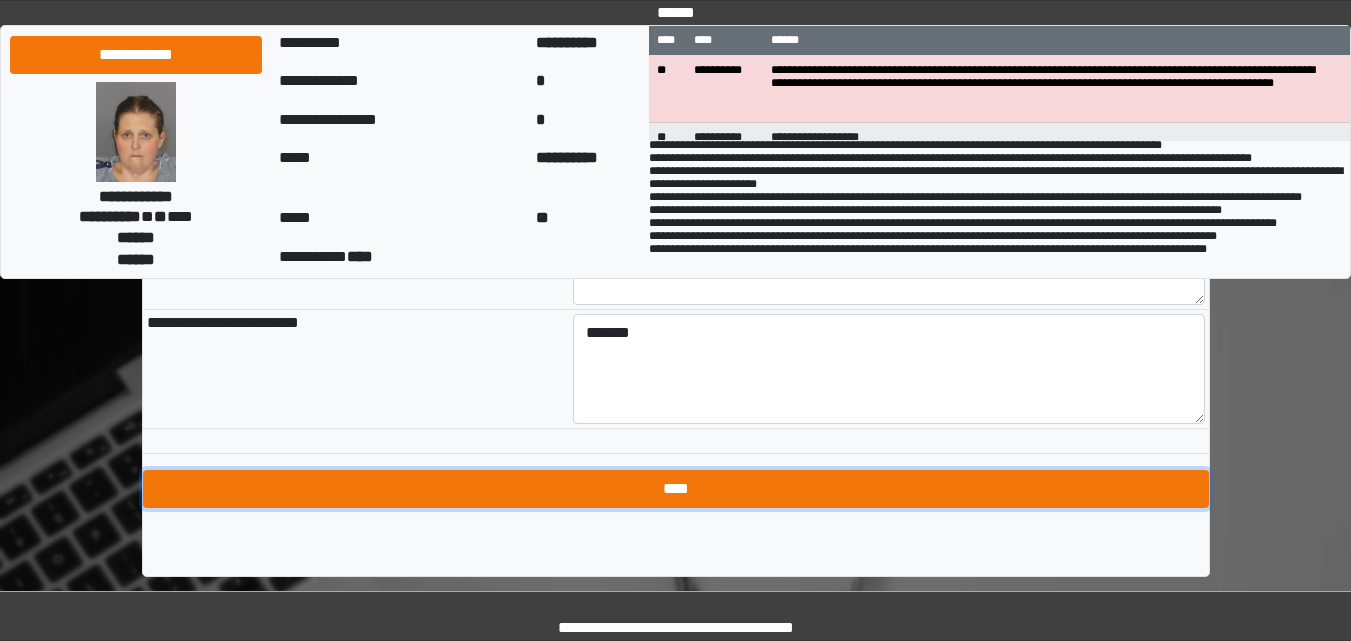 click on "****" at bounding box center (676, 489) 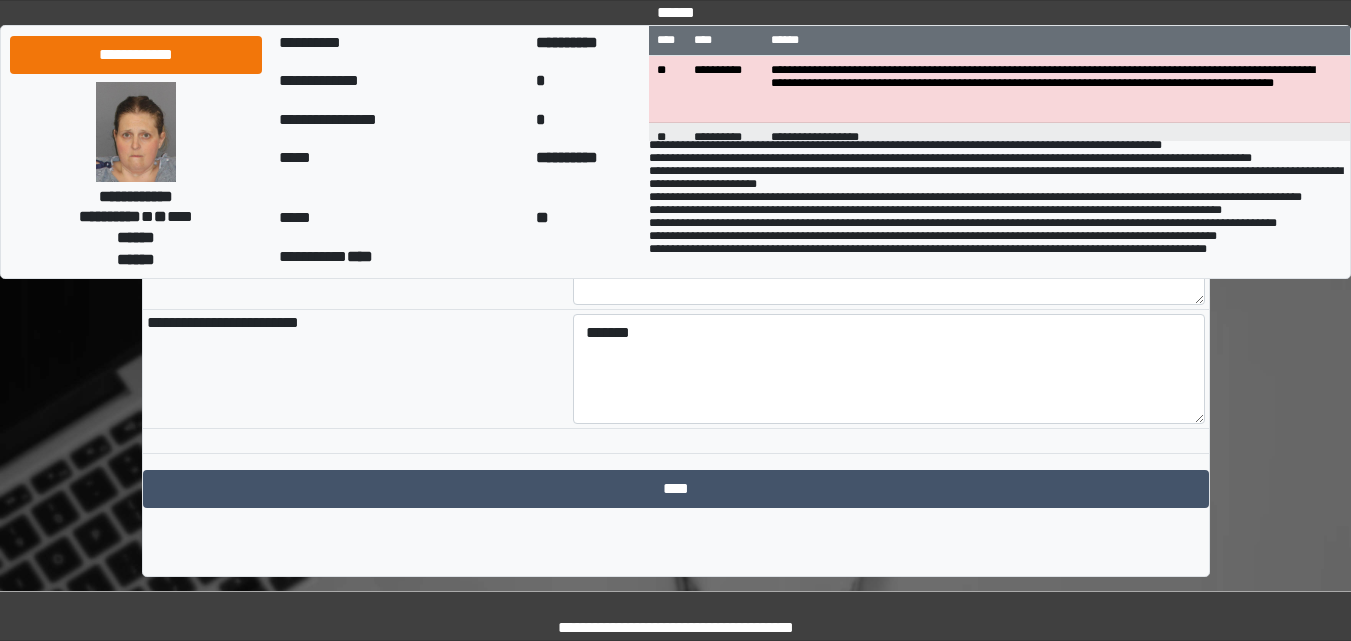 click on "**********" at bounding box center [1049, 156] 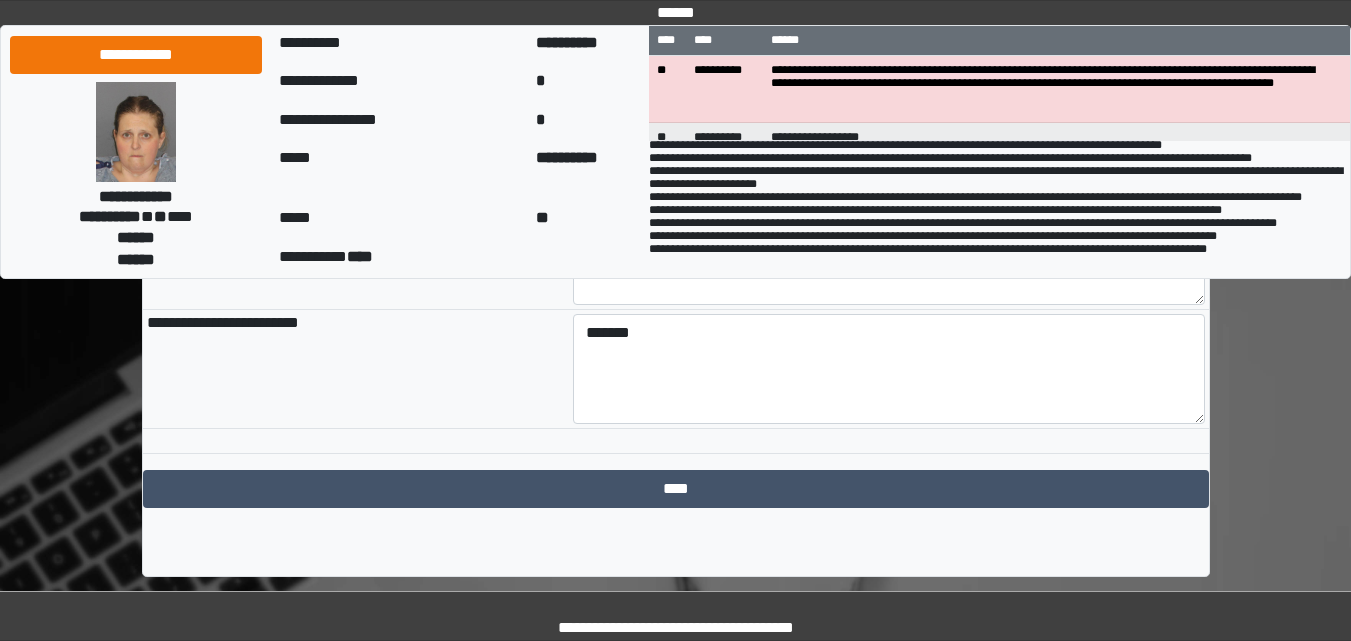 click on "**********" at bounding box center [996, 164] 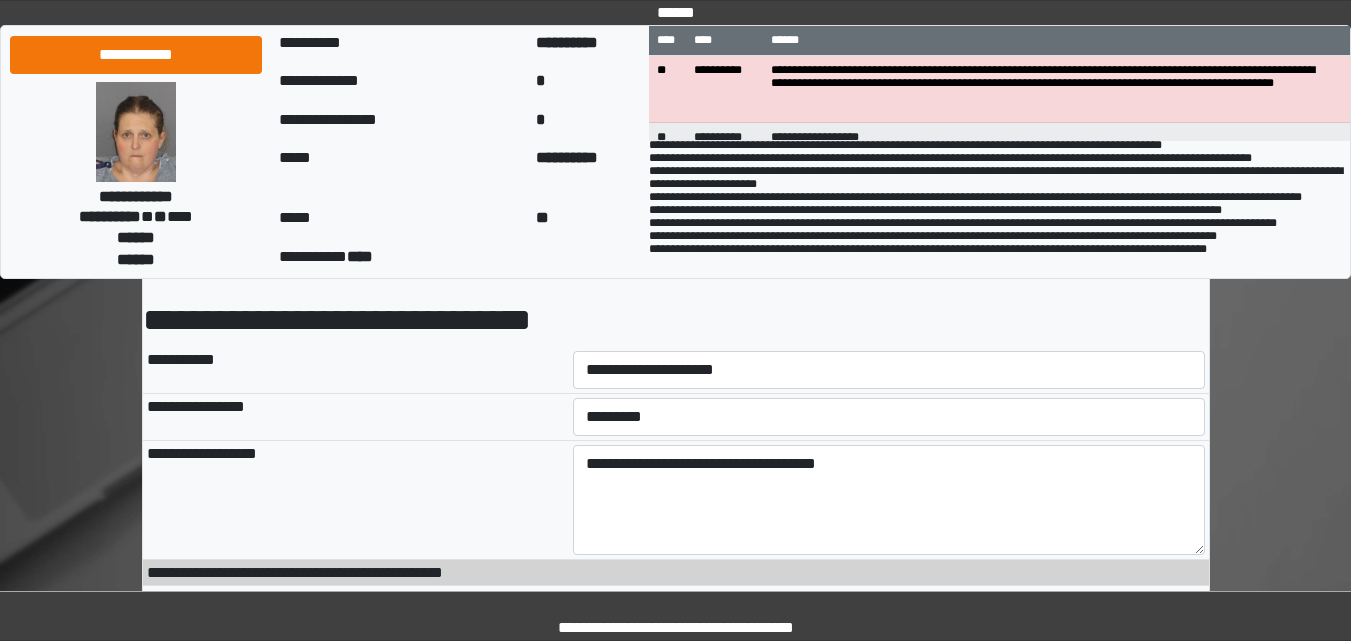 scroll, scrollTop: 0, scrollLeft: 0, axis: both 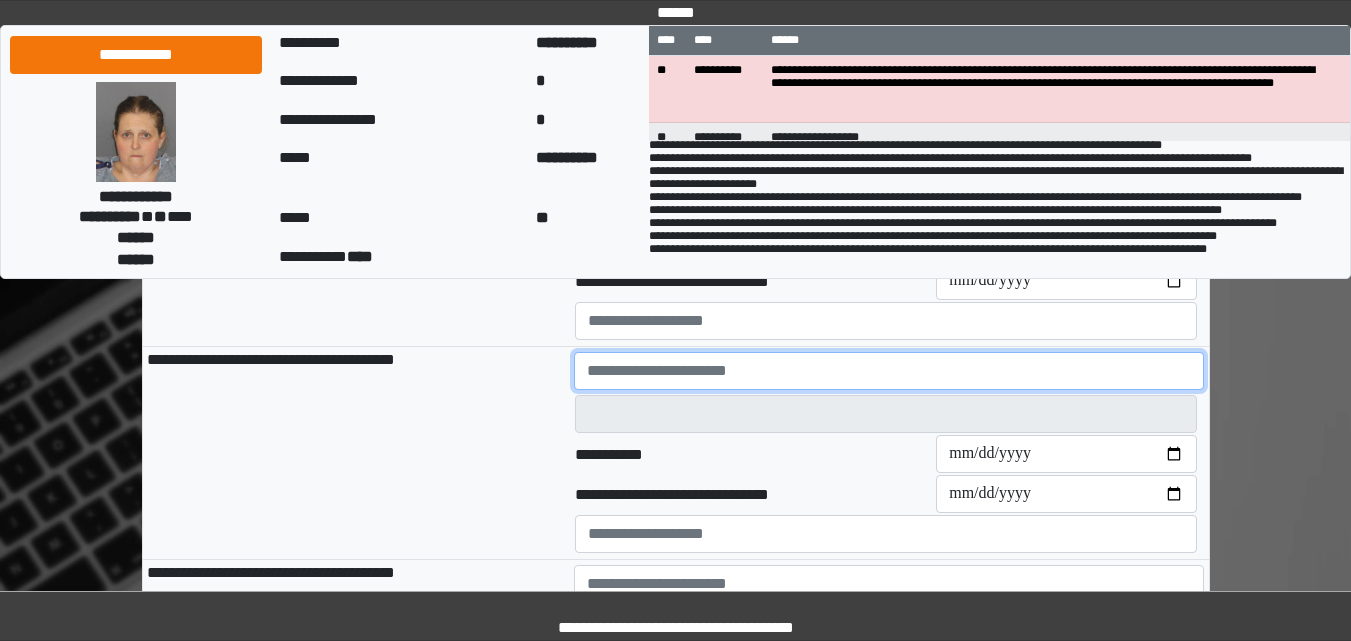 click at bounding box center (889, 371) 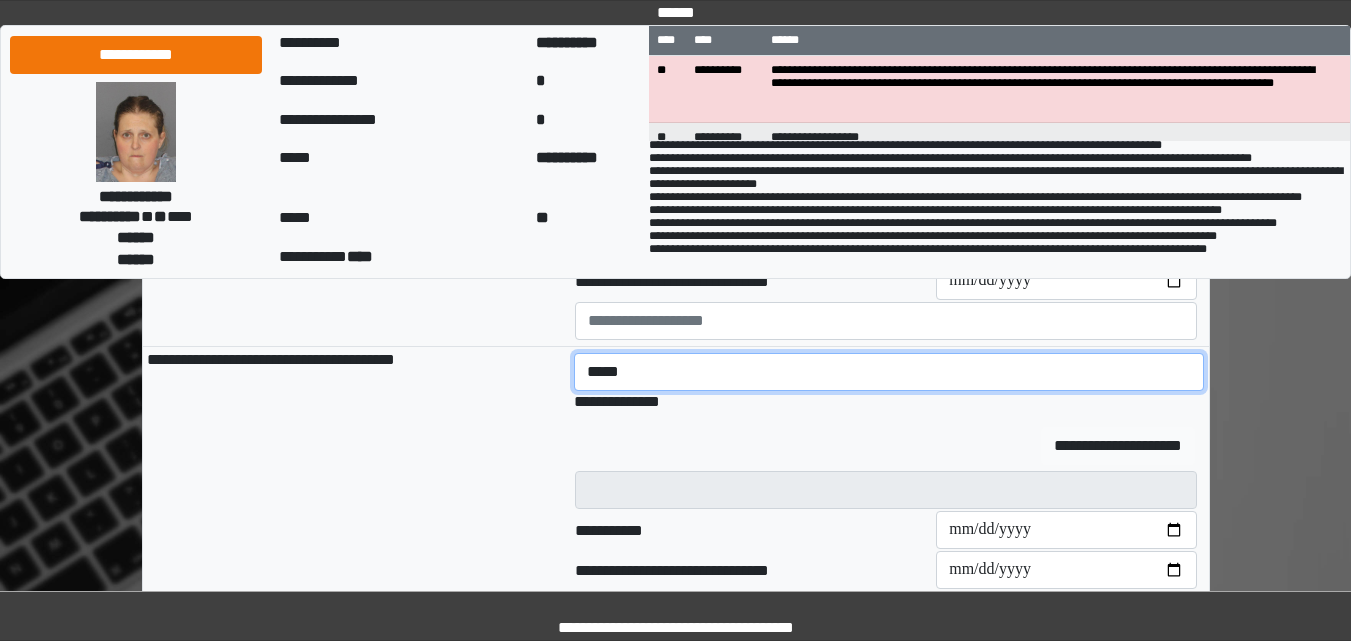 type on "*****" 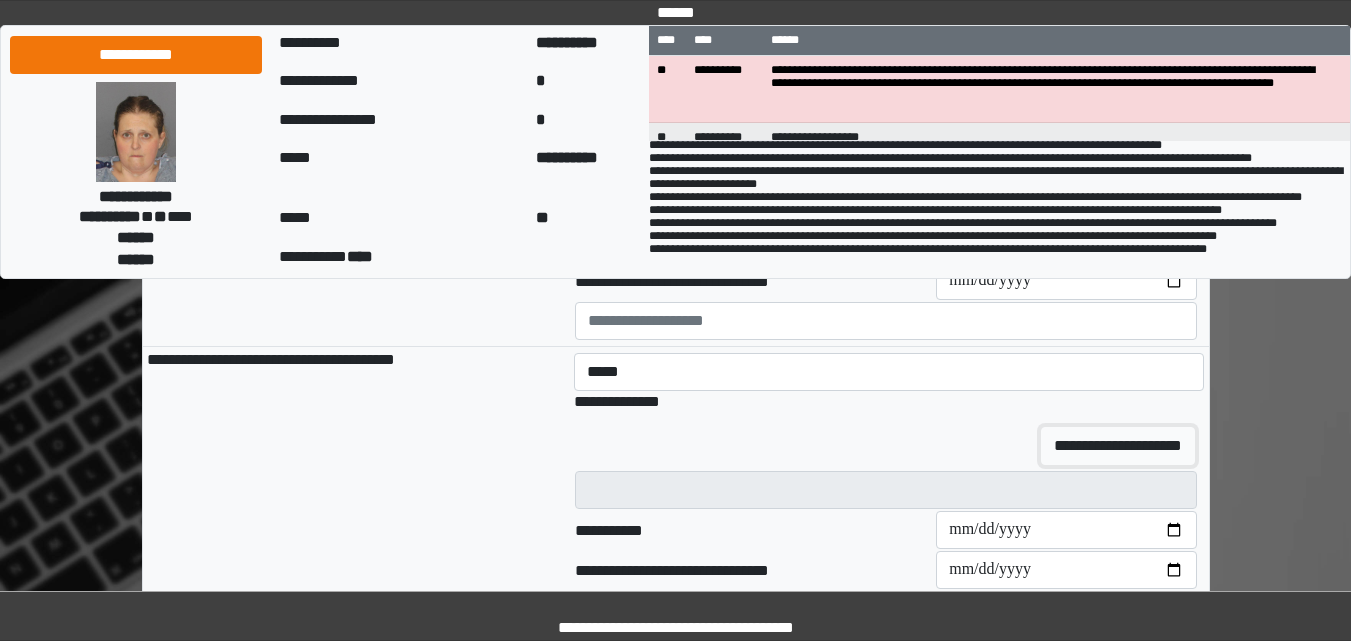 click on "**********" at bounding box center (1118, 446) 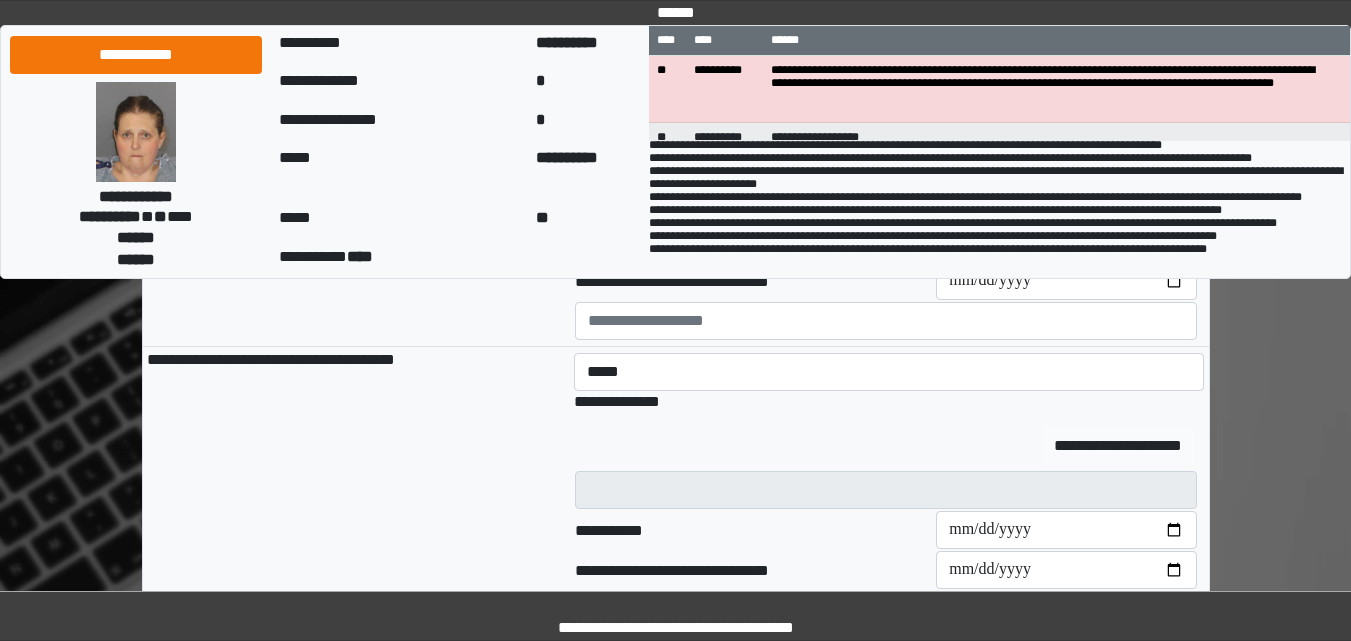 type 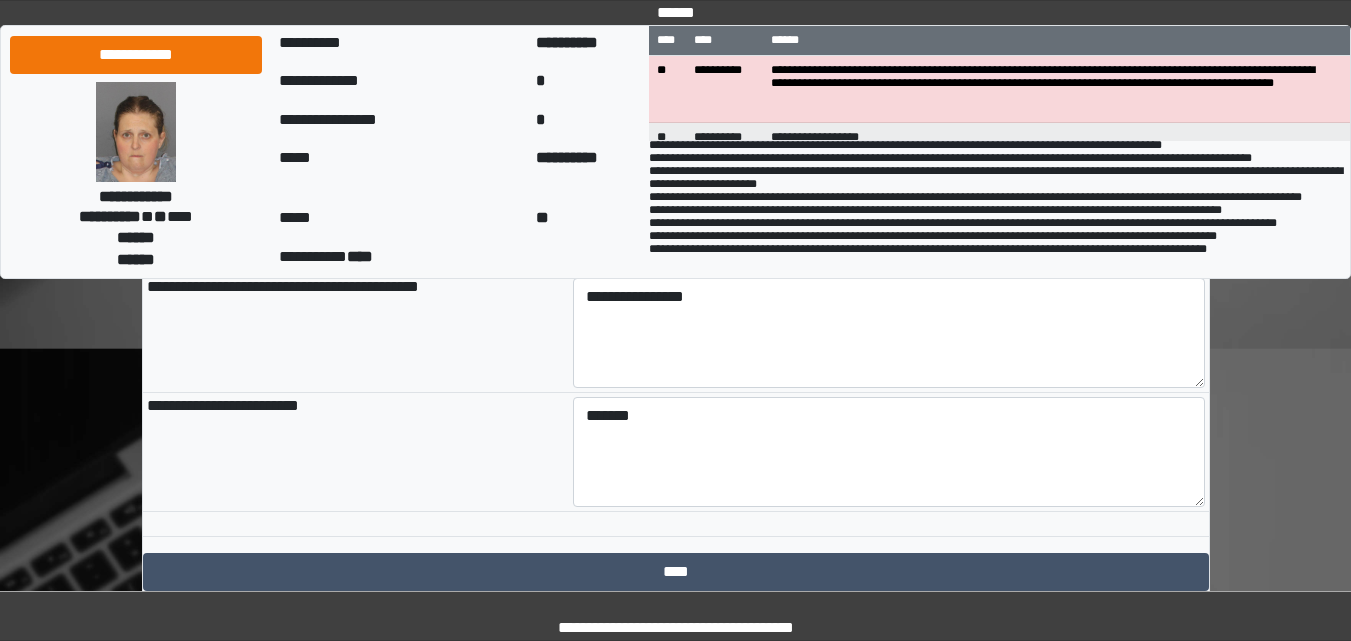 scroll, scrollTop: 1300, scrollLeft: 0, axis: vertical 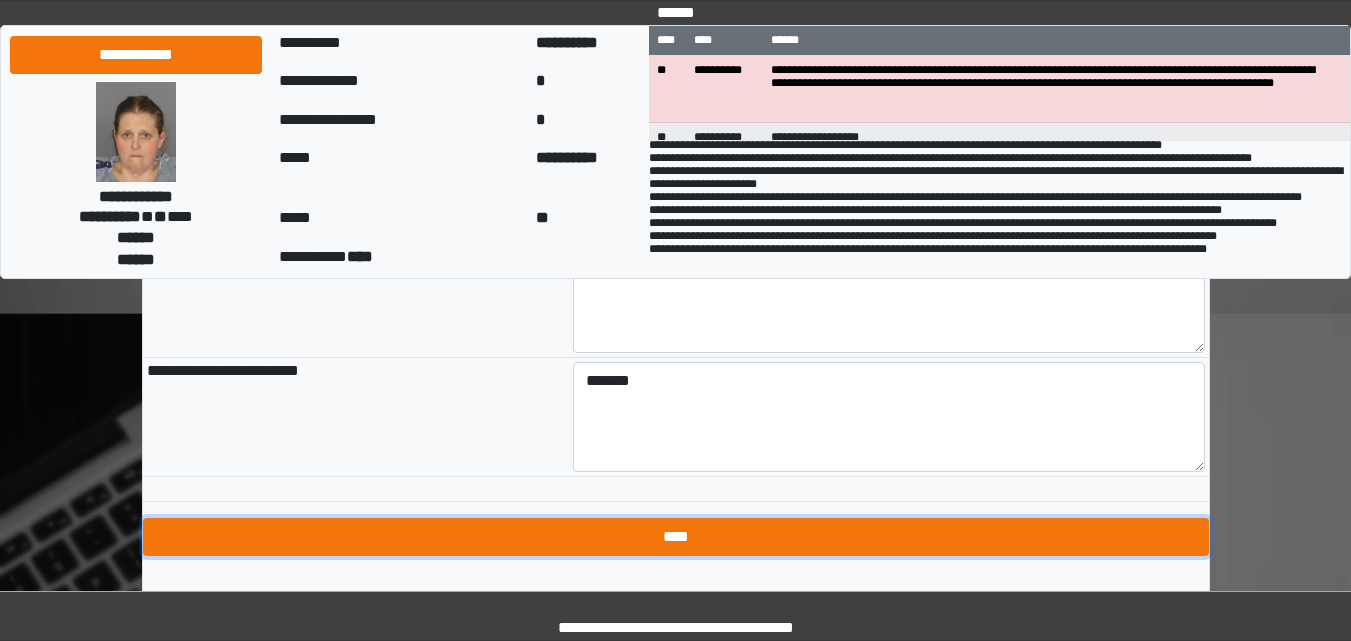 click on "****" at bounding box center [676, 537] 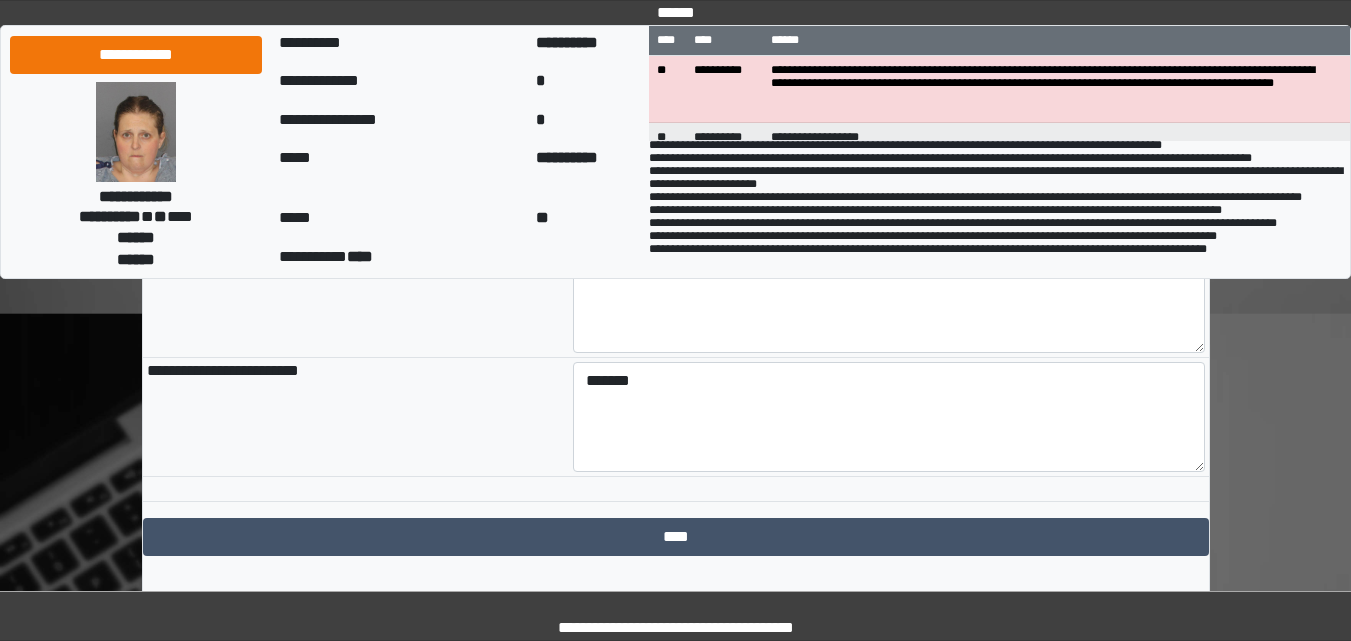 click on "**********" at bounding box center [999, 198] 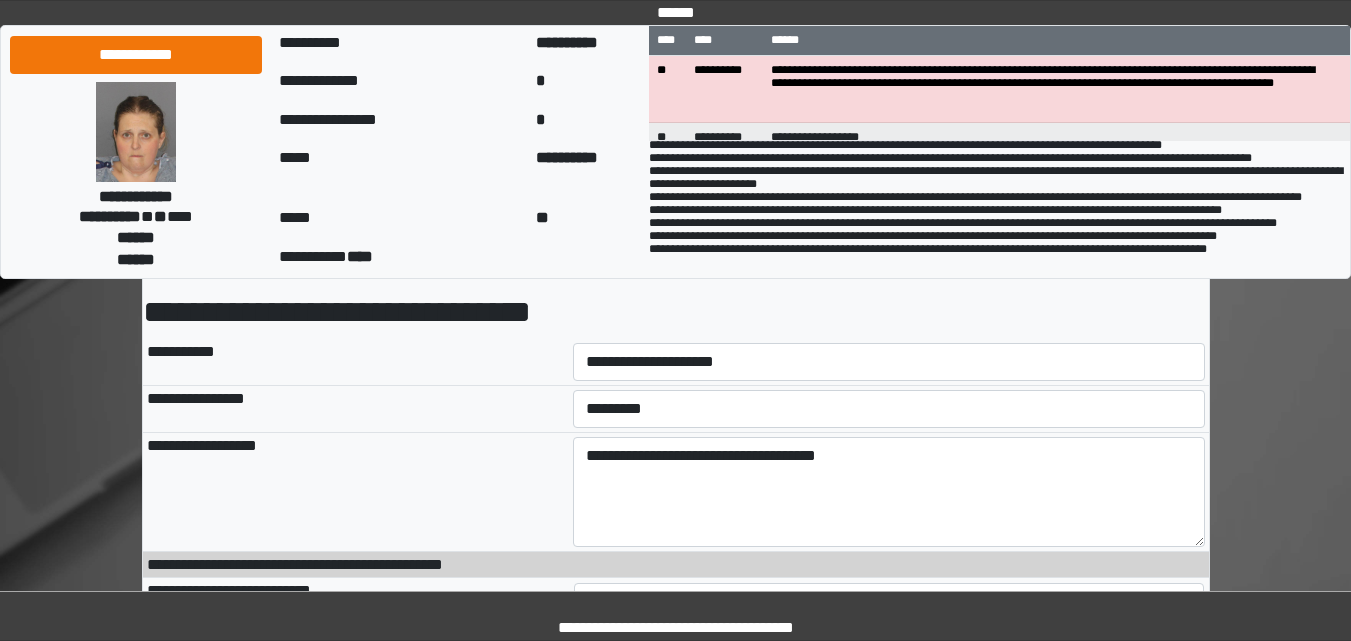 scroll, scrollTop: 200, scrollLeft: 0, axis: vertical 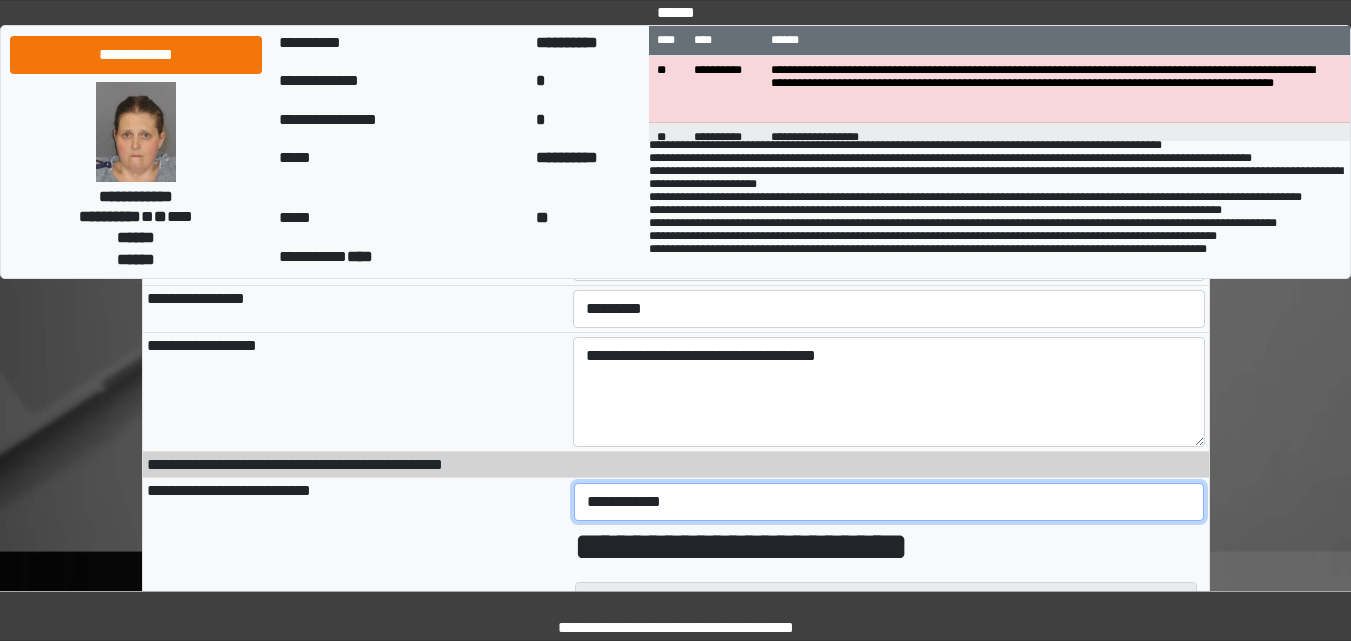 click on "**********" at bounding box center (889, 502) 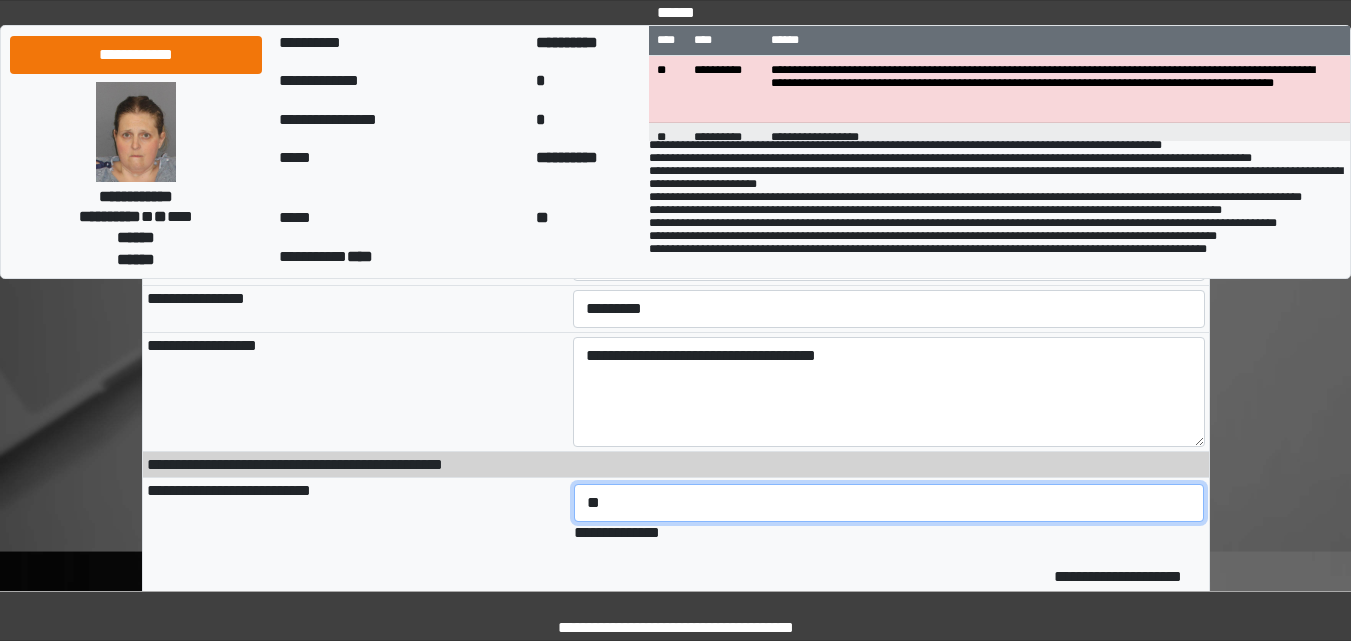 type on "*" 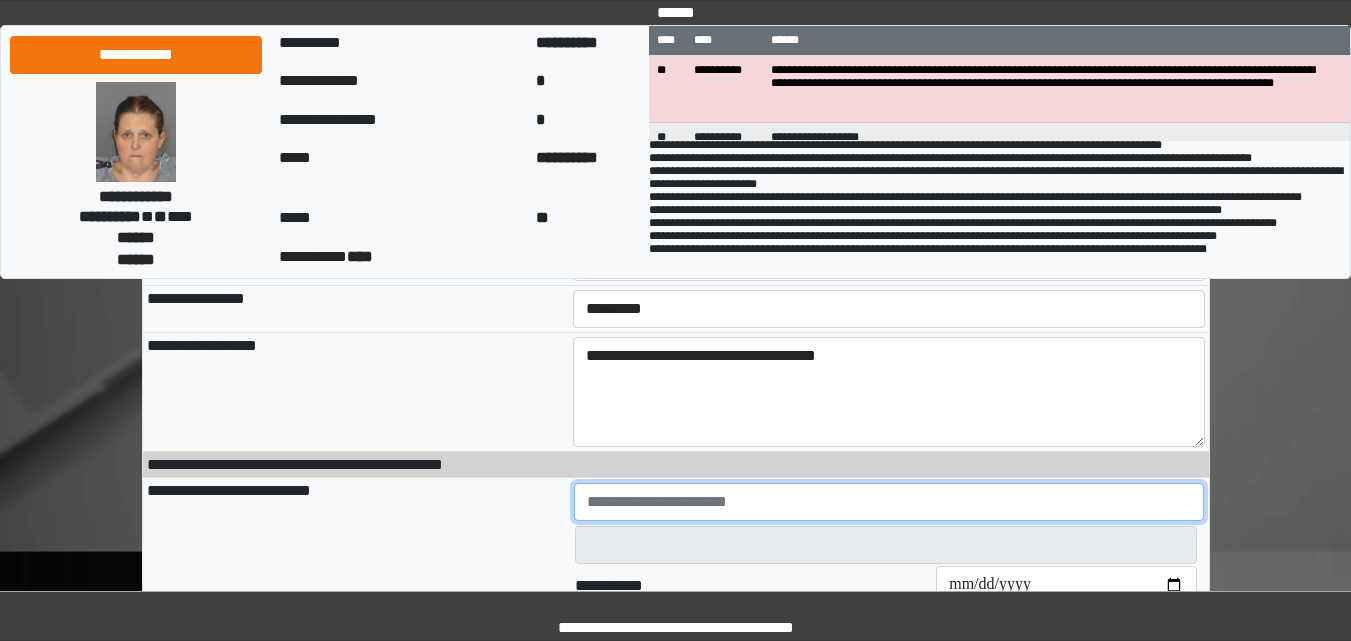click at bounding box center (889, 502) 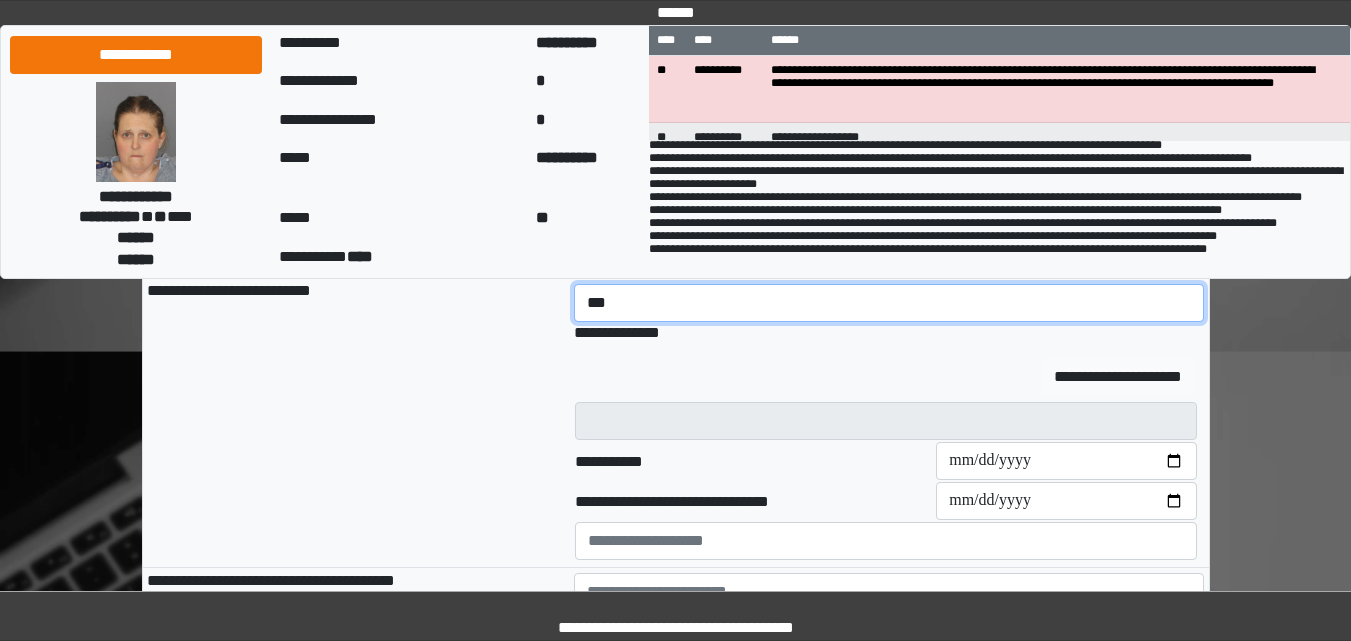 type on "***" 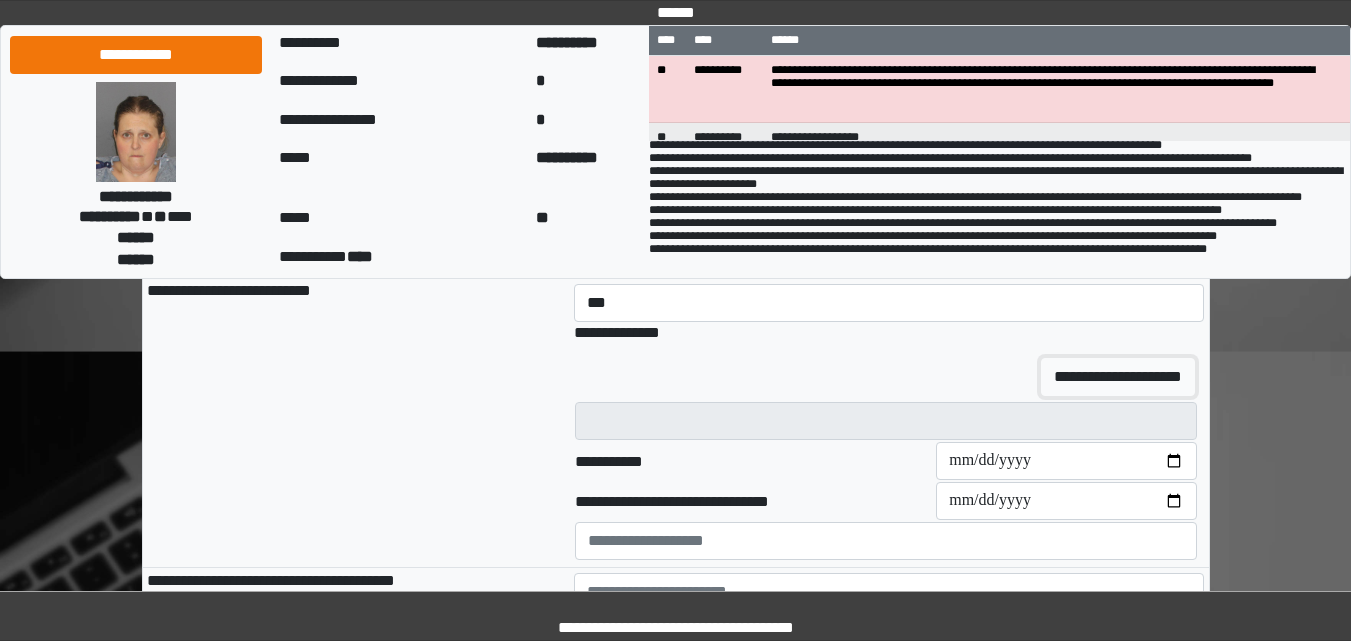 click on "**********" at bounding box center [1118, 377] 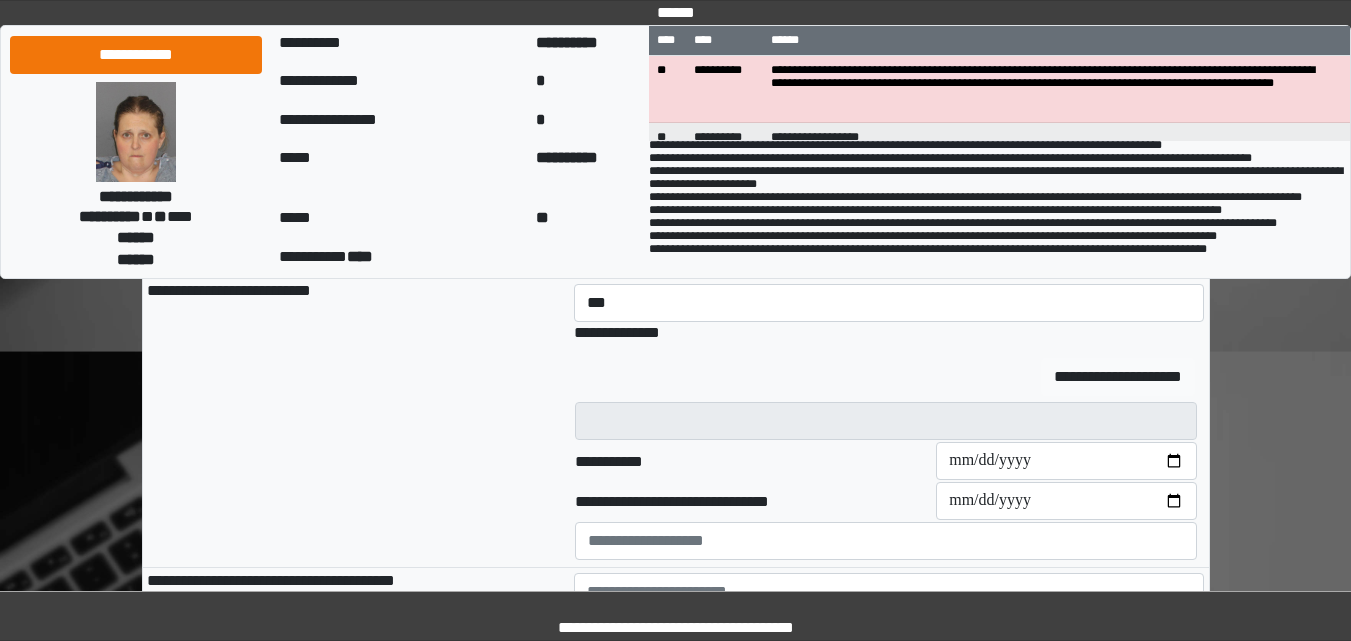 type 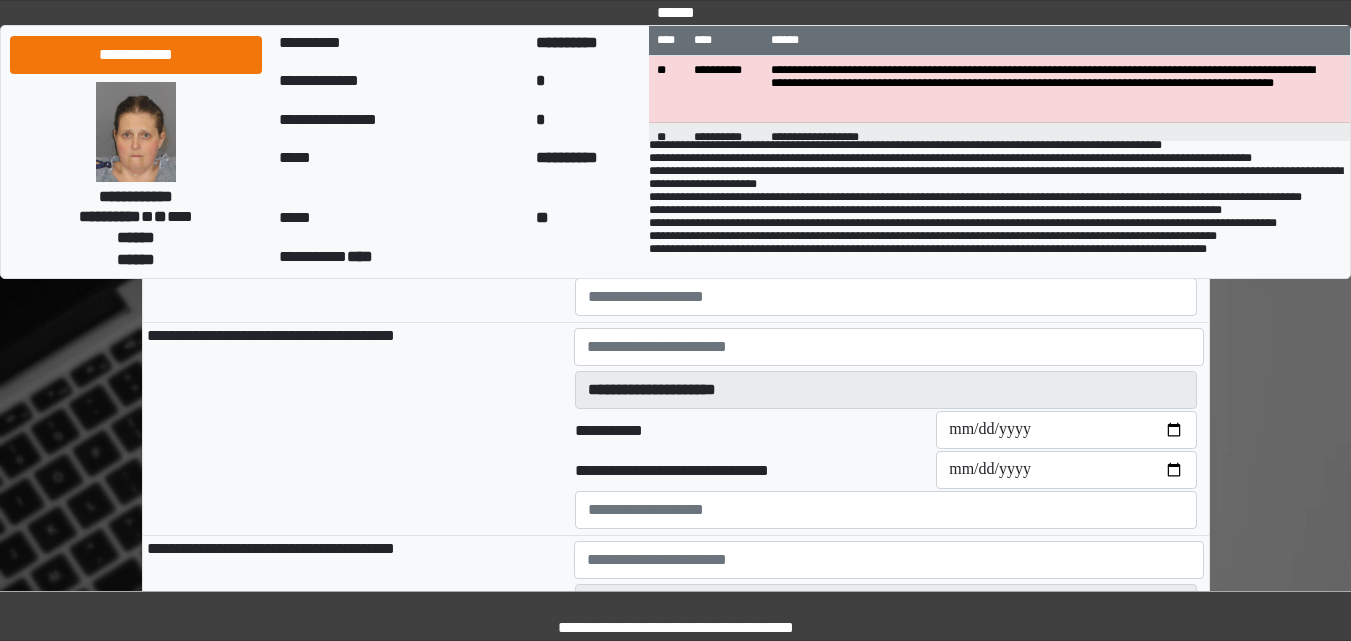 scroll, scrollTop: 600, scrollLeft: 0, axis: vertical 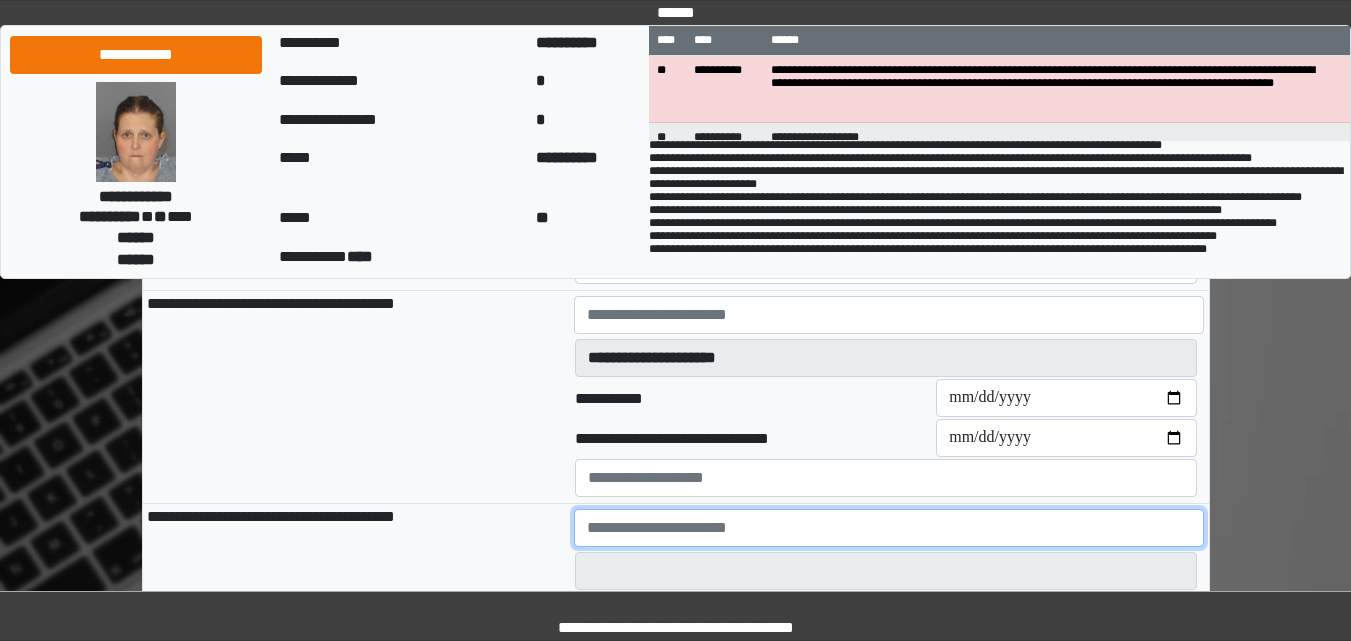 click at bounding box center [889, 528] 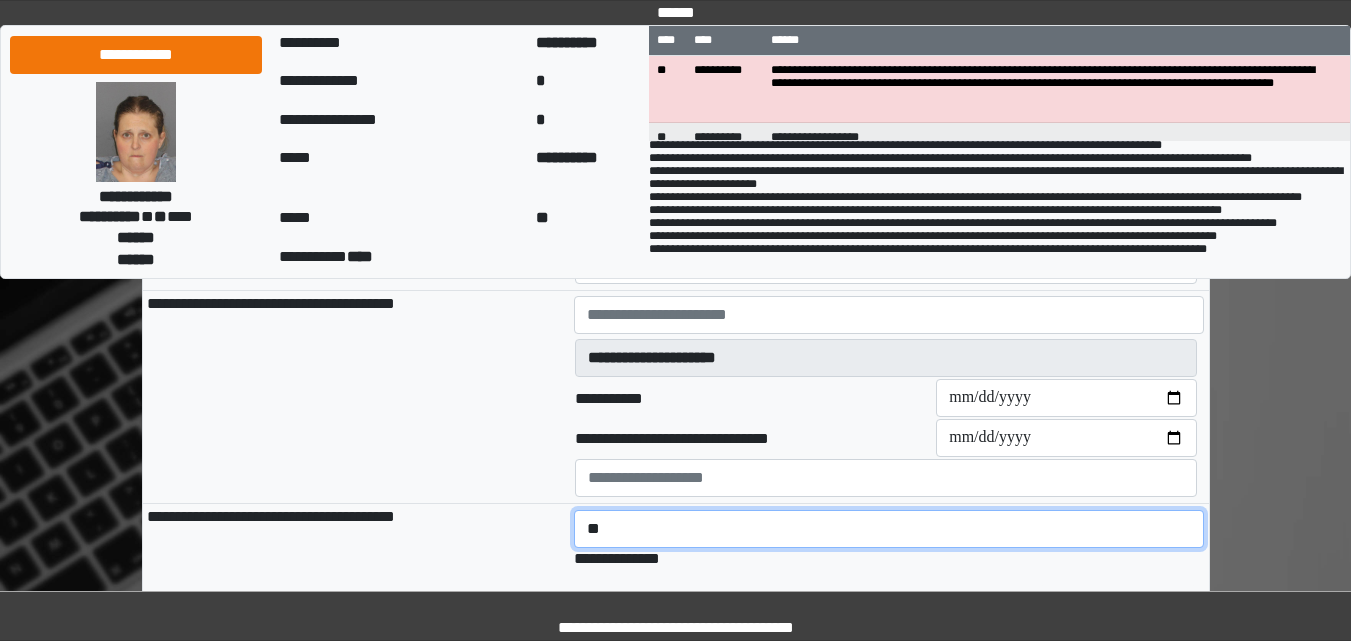 type on "*" 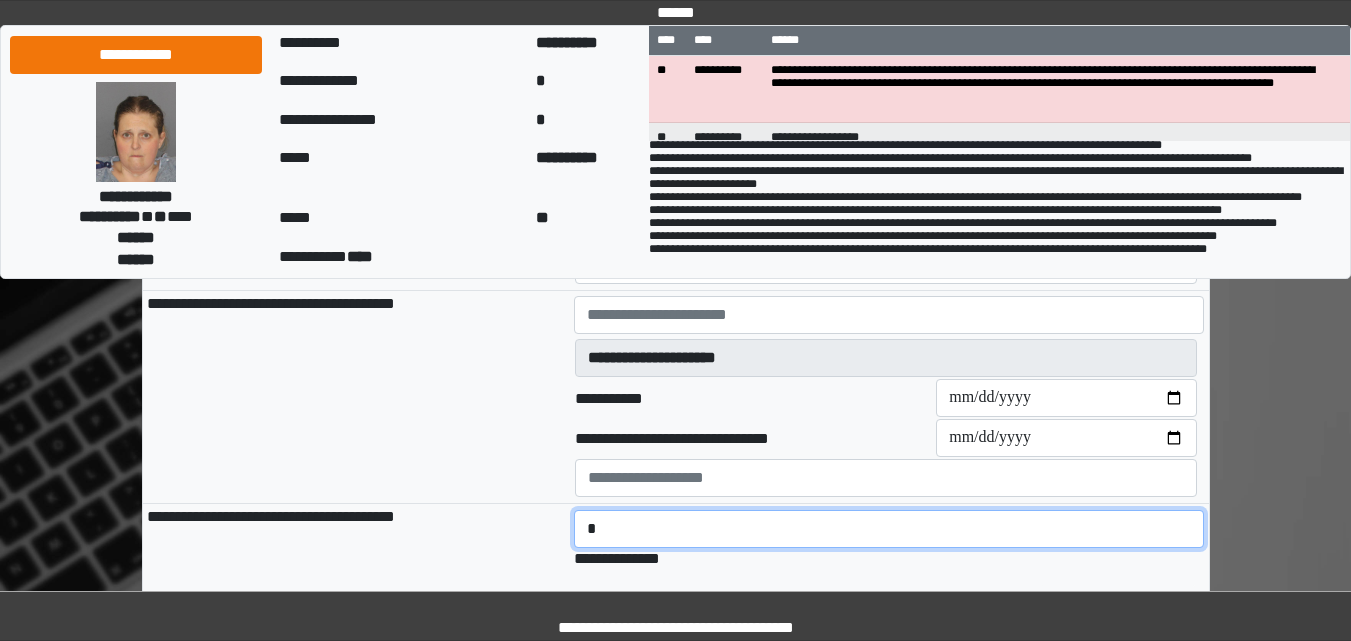 type 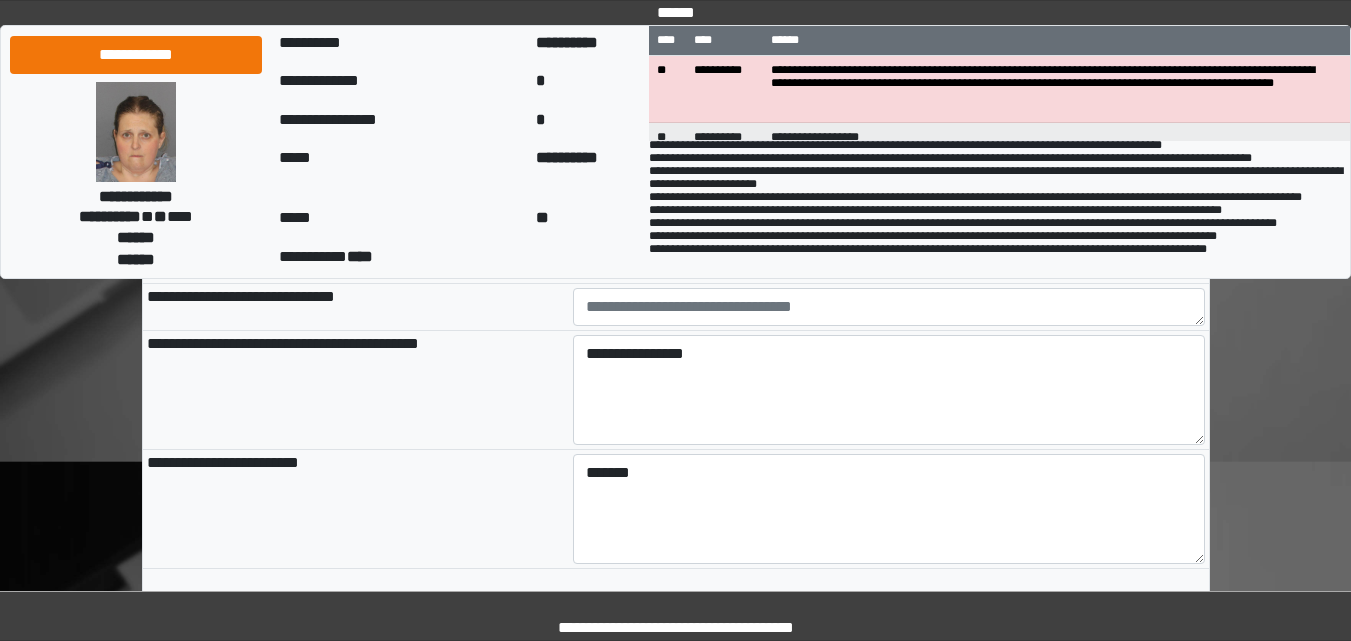 scroll, scrollTop: 1200, scrollLeft: 0, axis: vertical 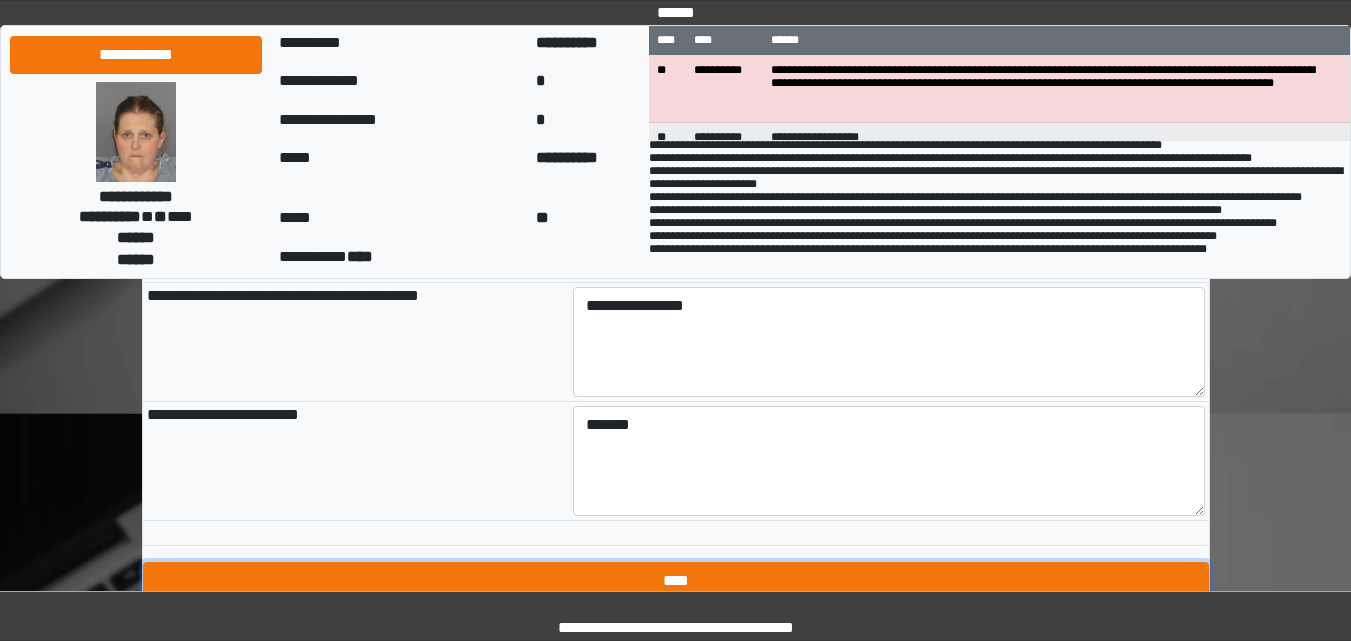 click on "****" at bounding box center [676, 581] 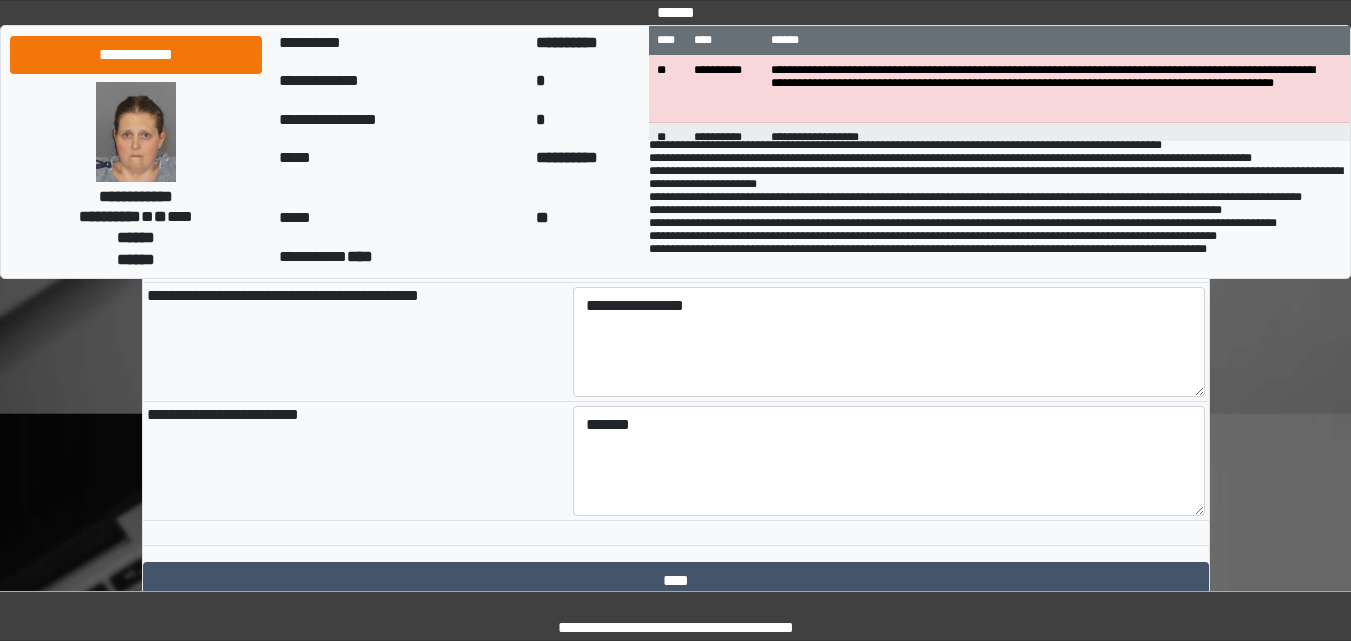 click on "**********" at bounding box center [996, 164] 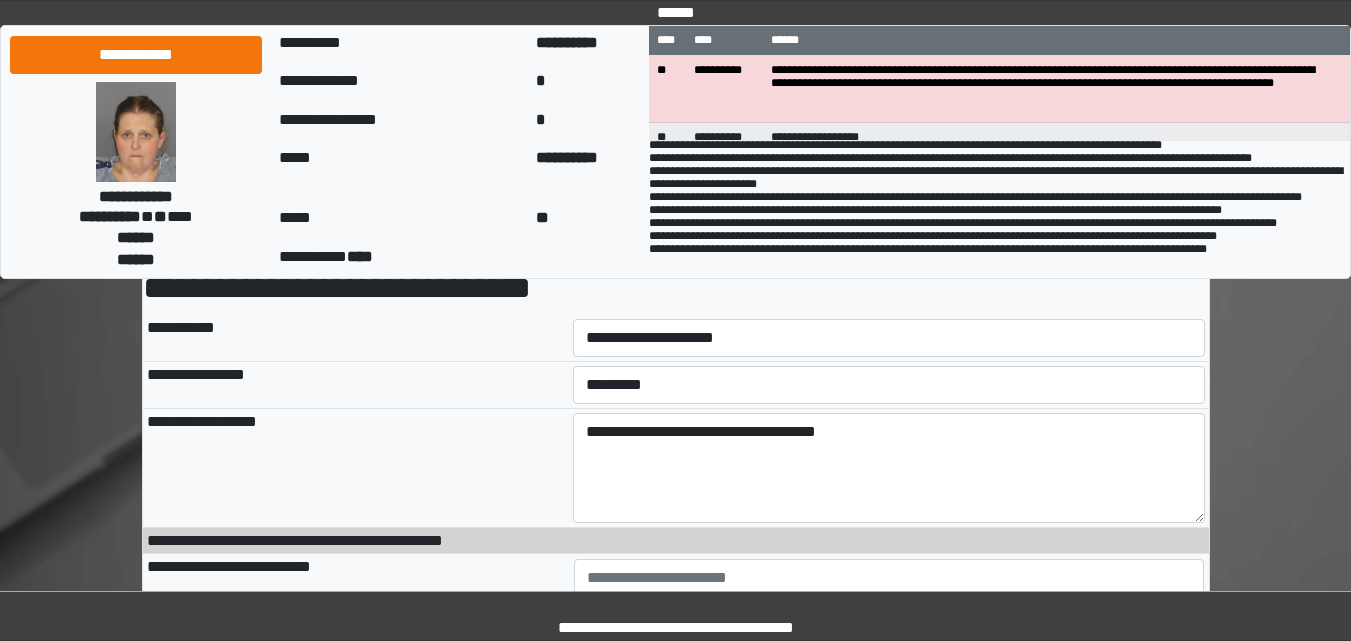 scroll, scrollTop: 100, scrollLeft: 0, axis: vertical 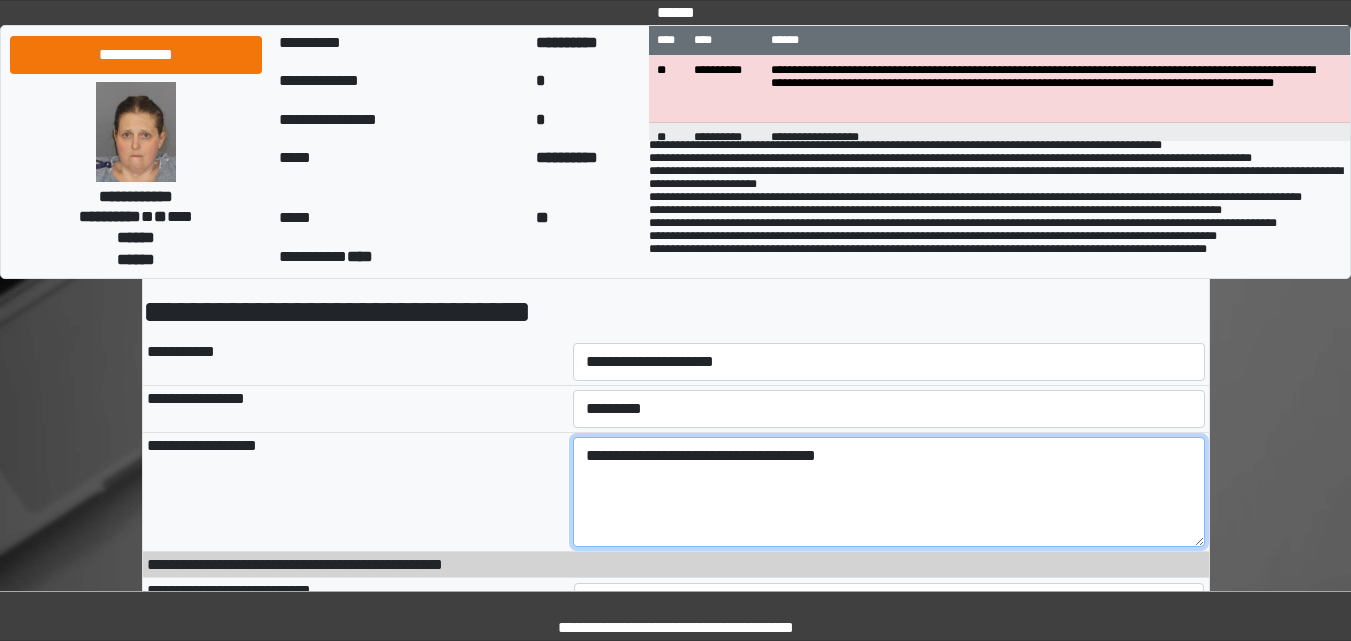 click on "**********" at bounding box center (889, 492) 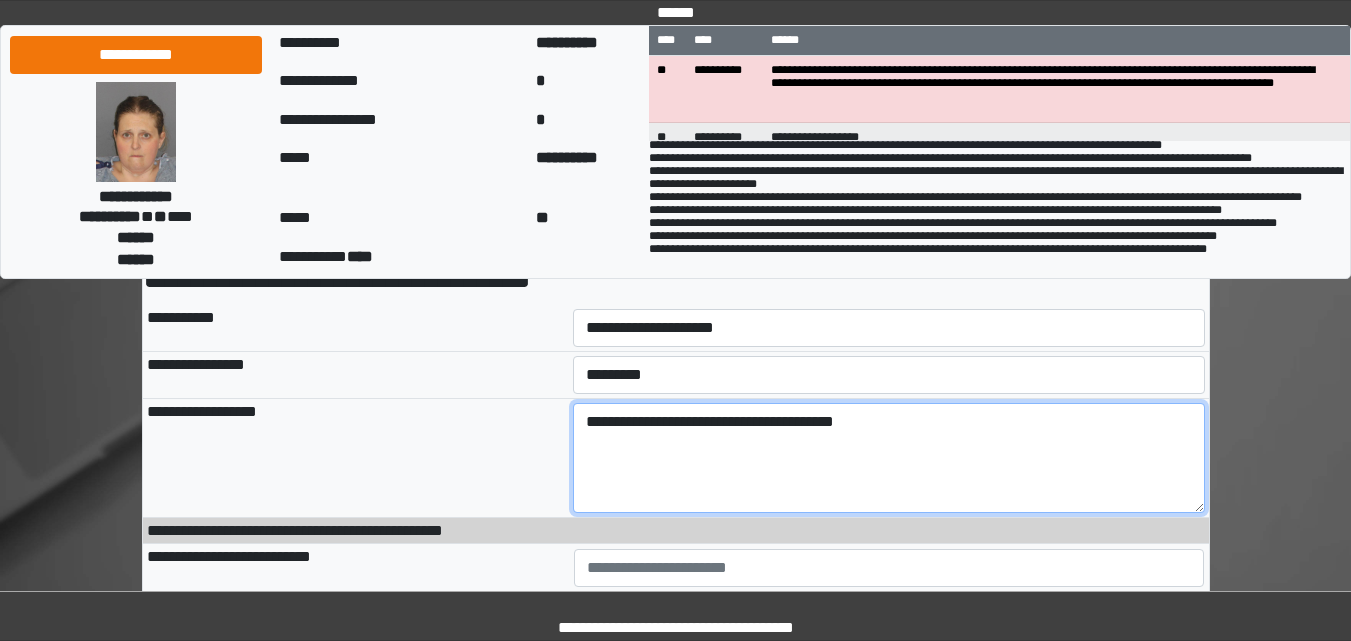 scroll, scrollTop: 100, scrollLeft: 0, axis: vertical 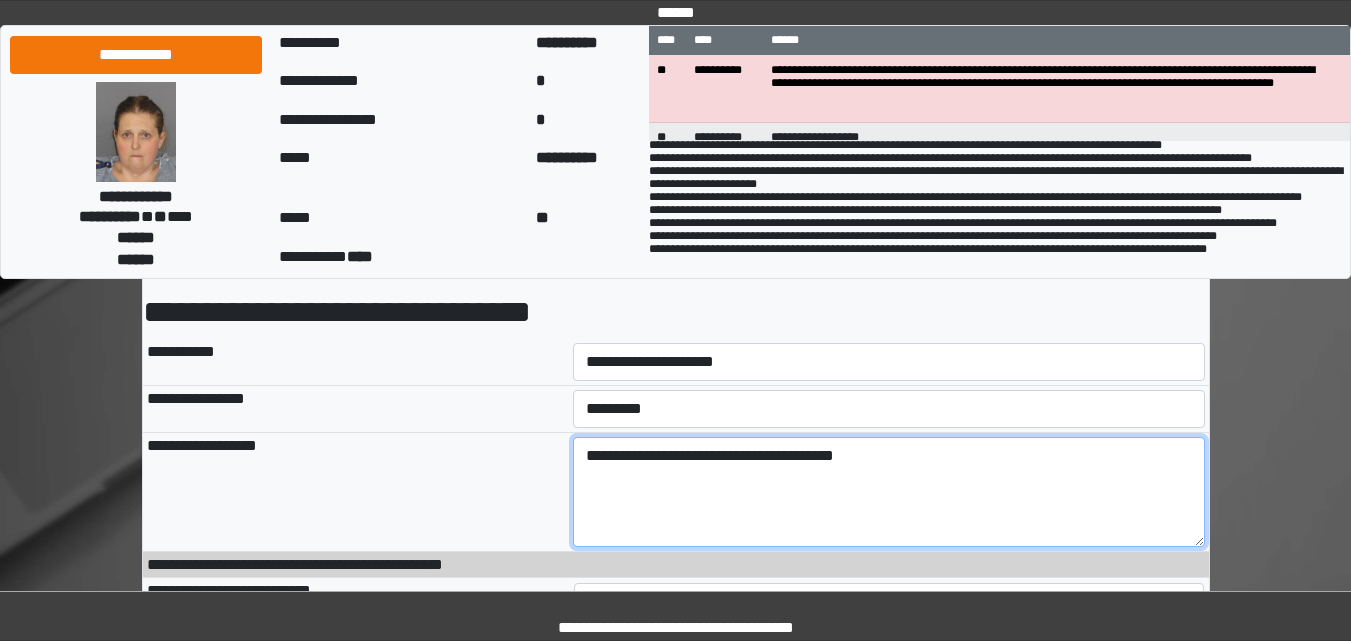 click on "**********" at bounding box center [889, 492] 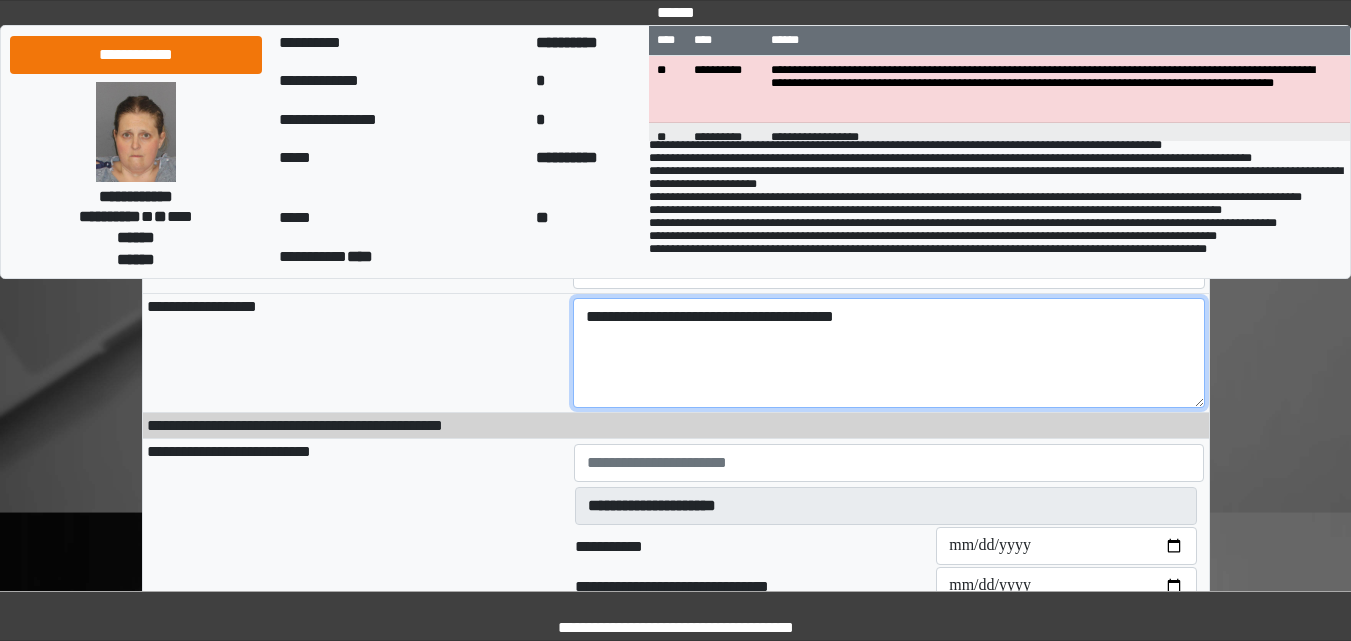 scroll, scrollTop: 300, scrollLeft: 0, axis: vertical 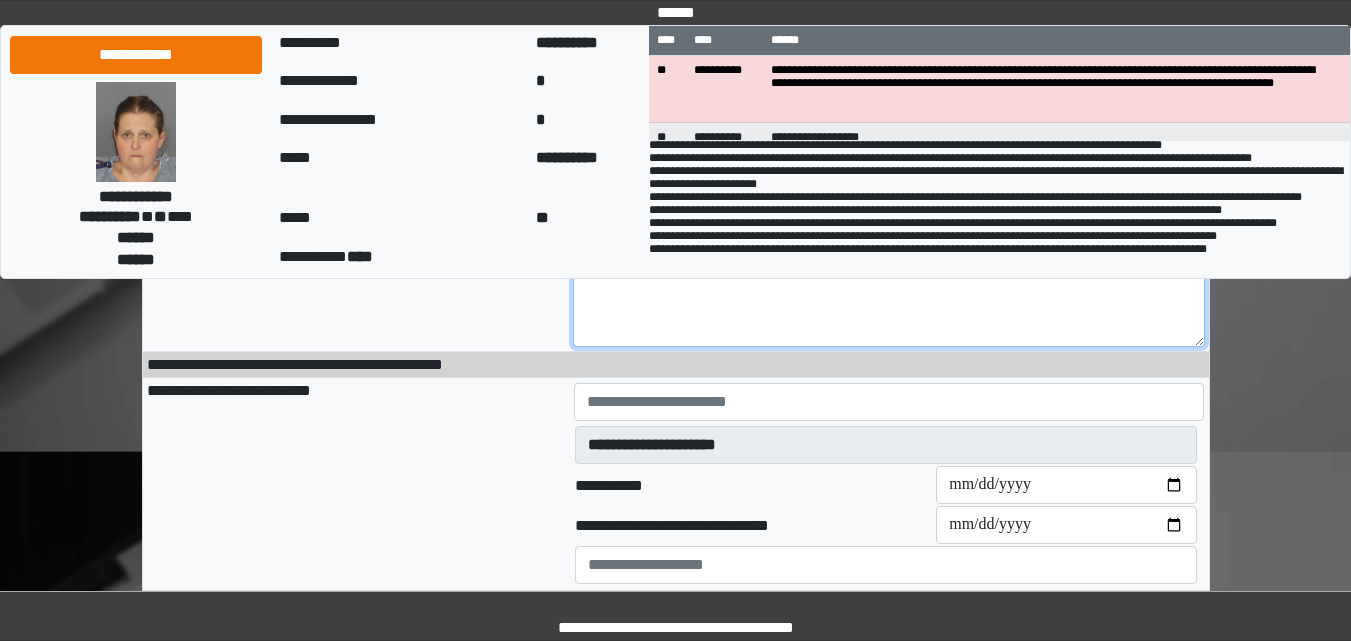 type on "**********" 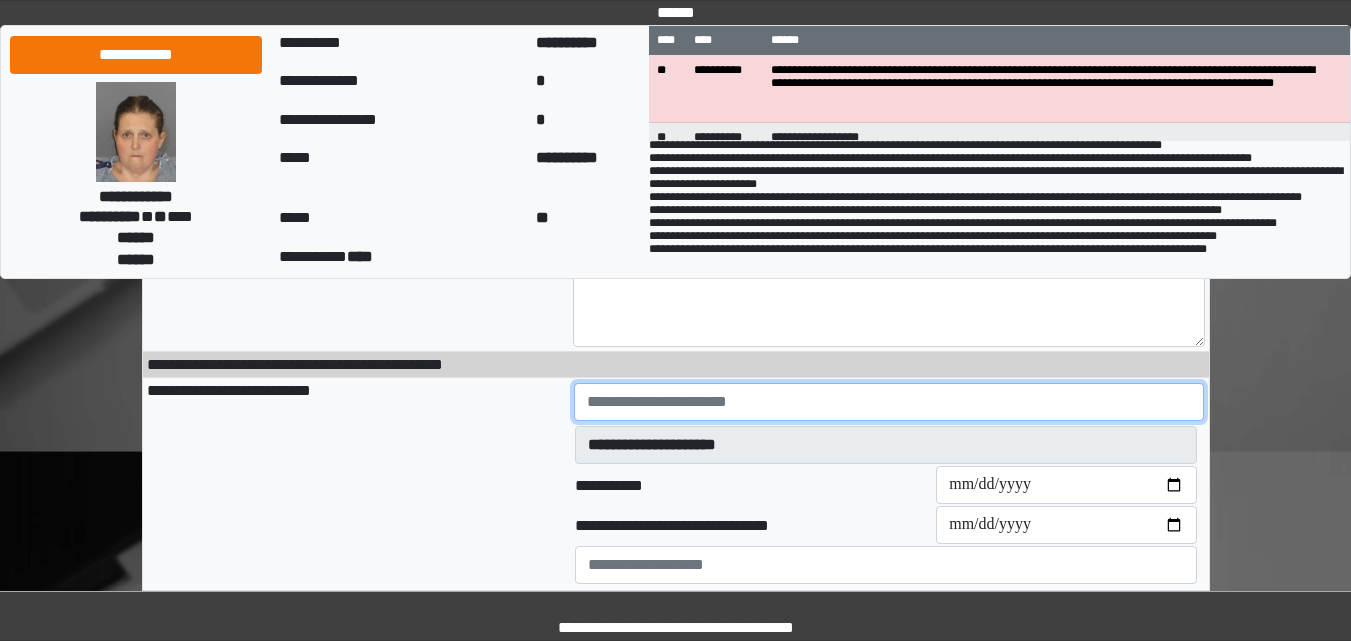 click at bounding box center [889, 402] 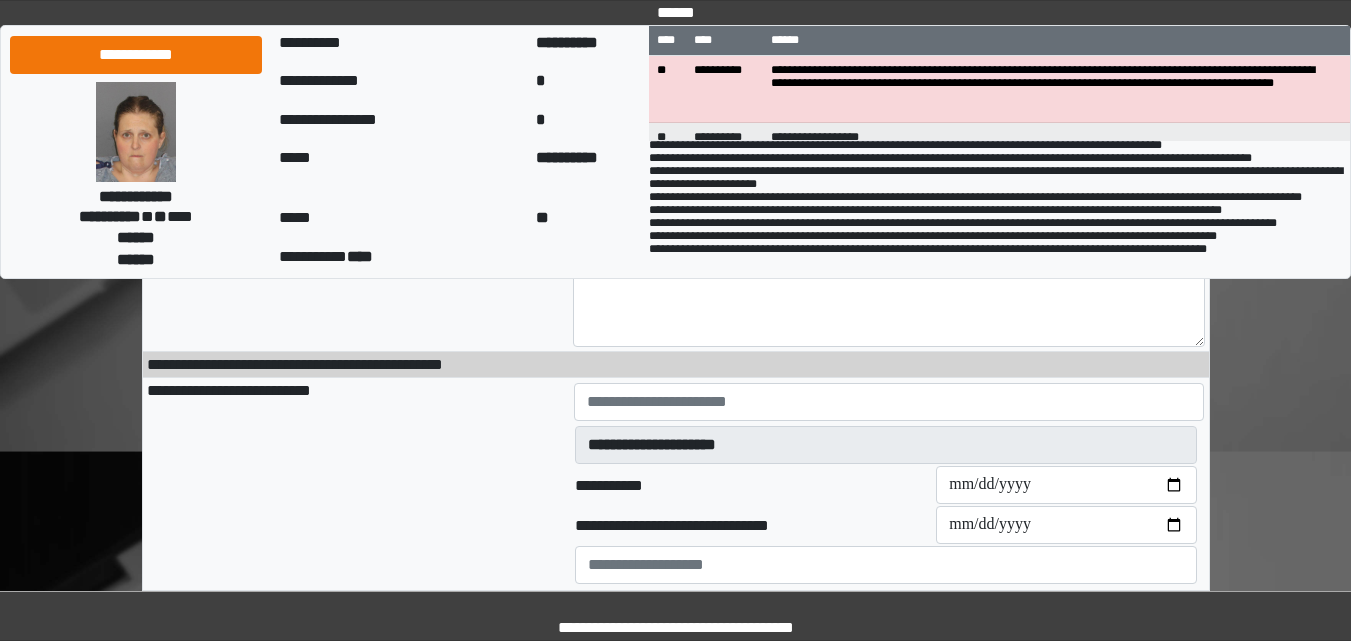 drag, startPoint x: 633, startPoint y: 440, endPoint x: 435, endPoint y: 488, distance: 203.73512 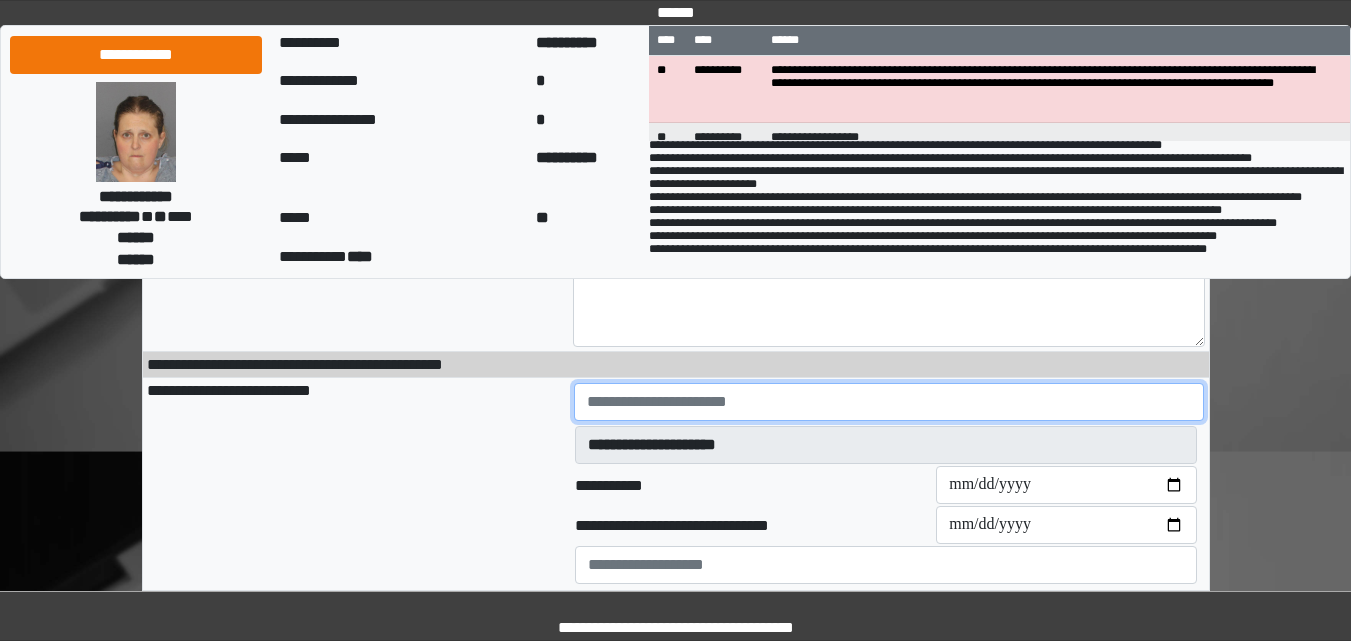 paste on "**********" 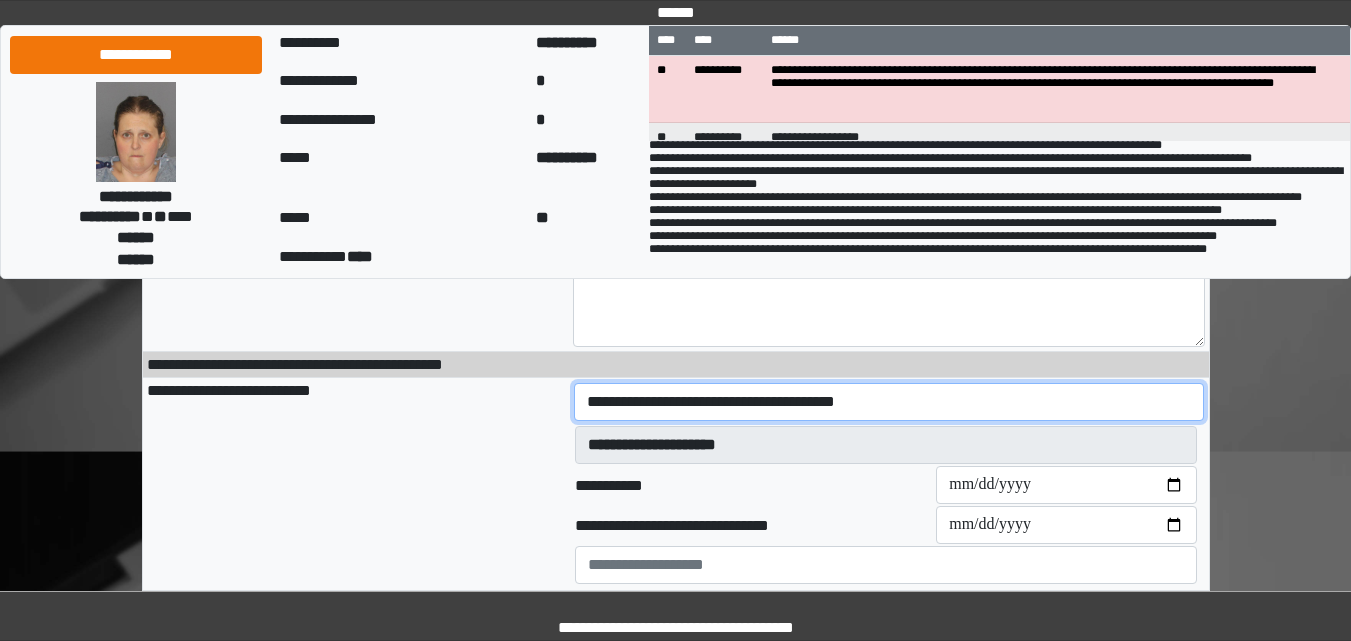 type on "**********" 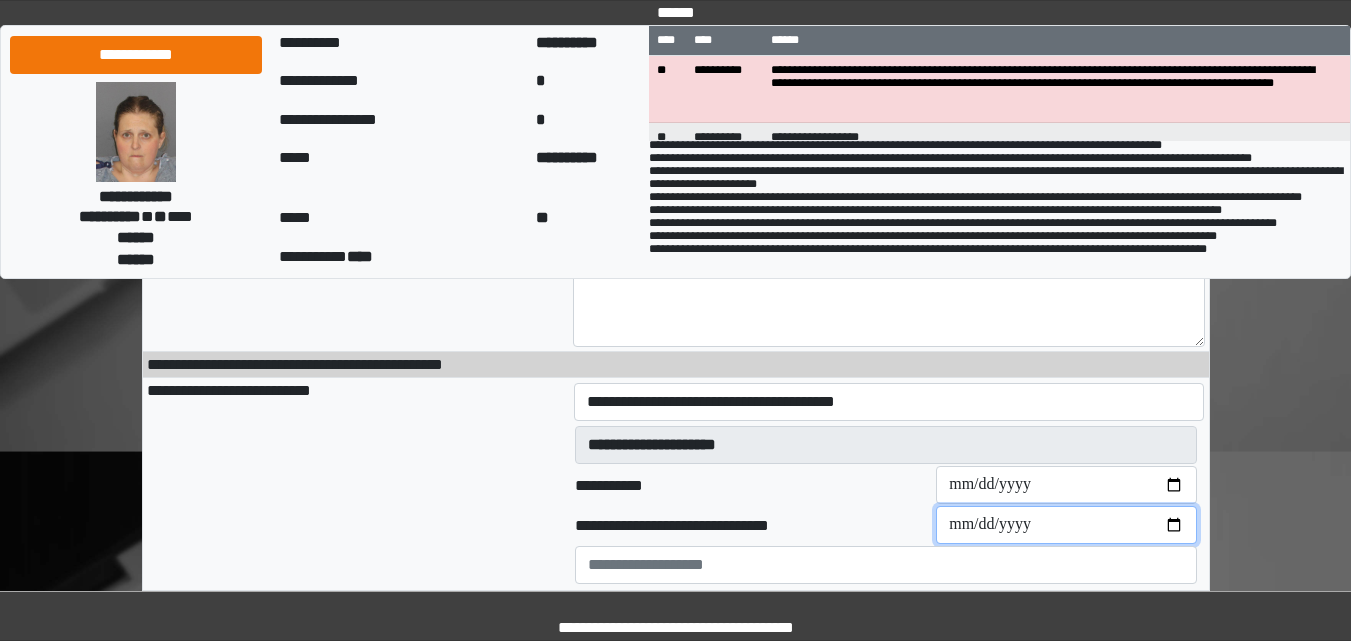 click at bounding box center [1066, 525] 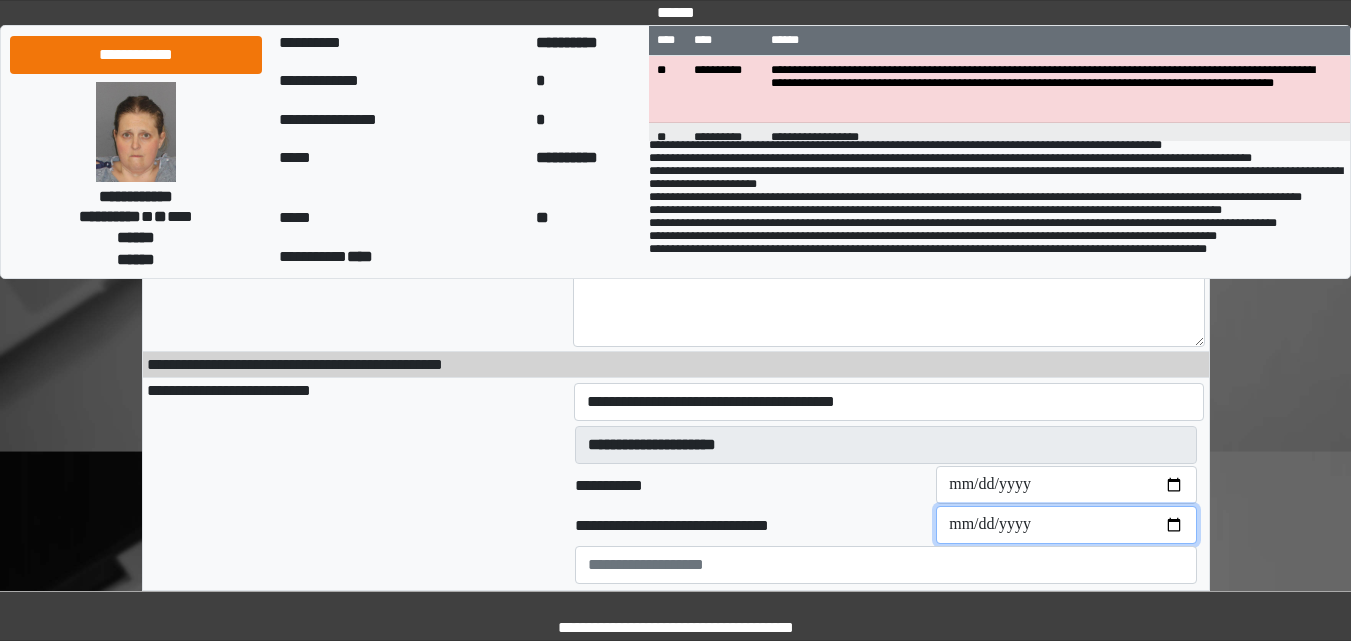 click at bounding box center (1066, 525) 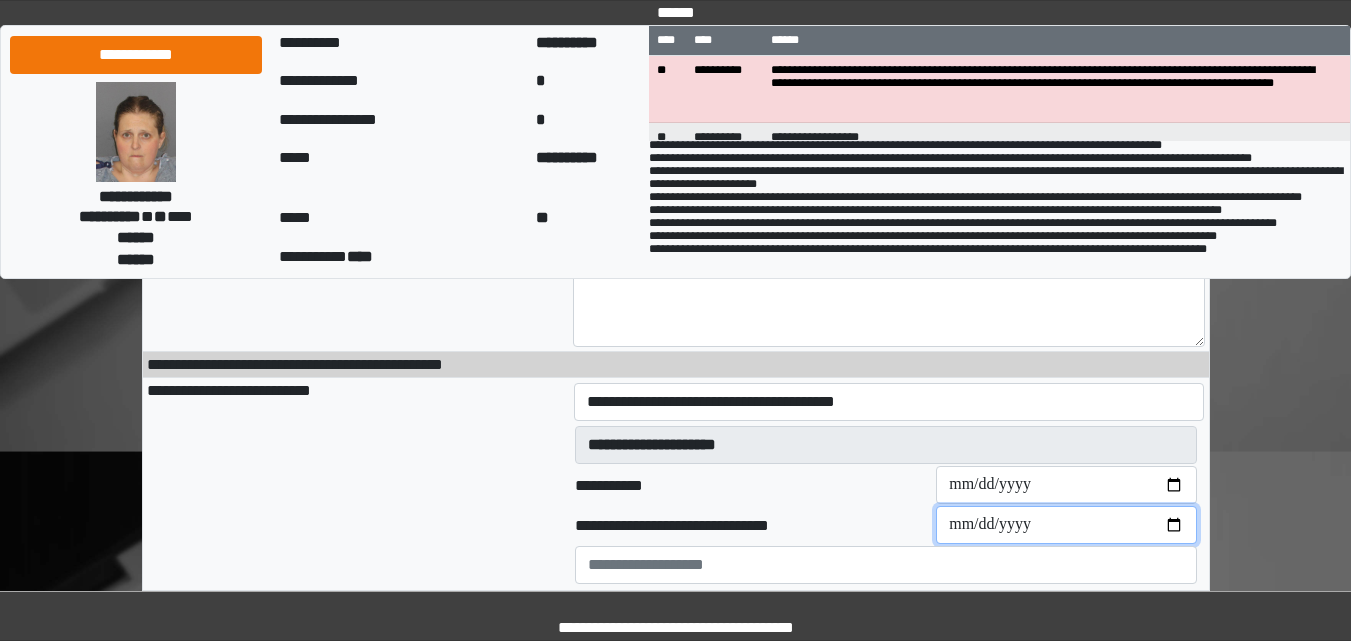 type on "**********" 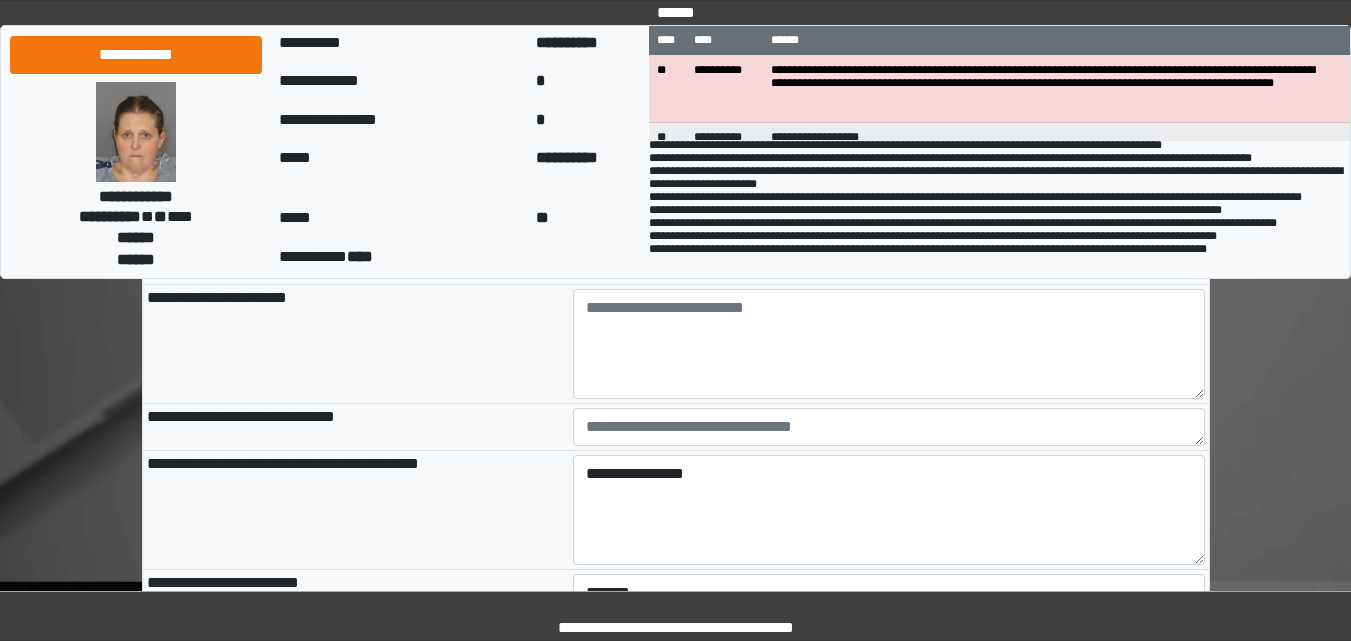 scroll, scrollTop: 1000, scrollLeft: 0, axis: vertical 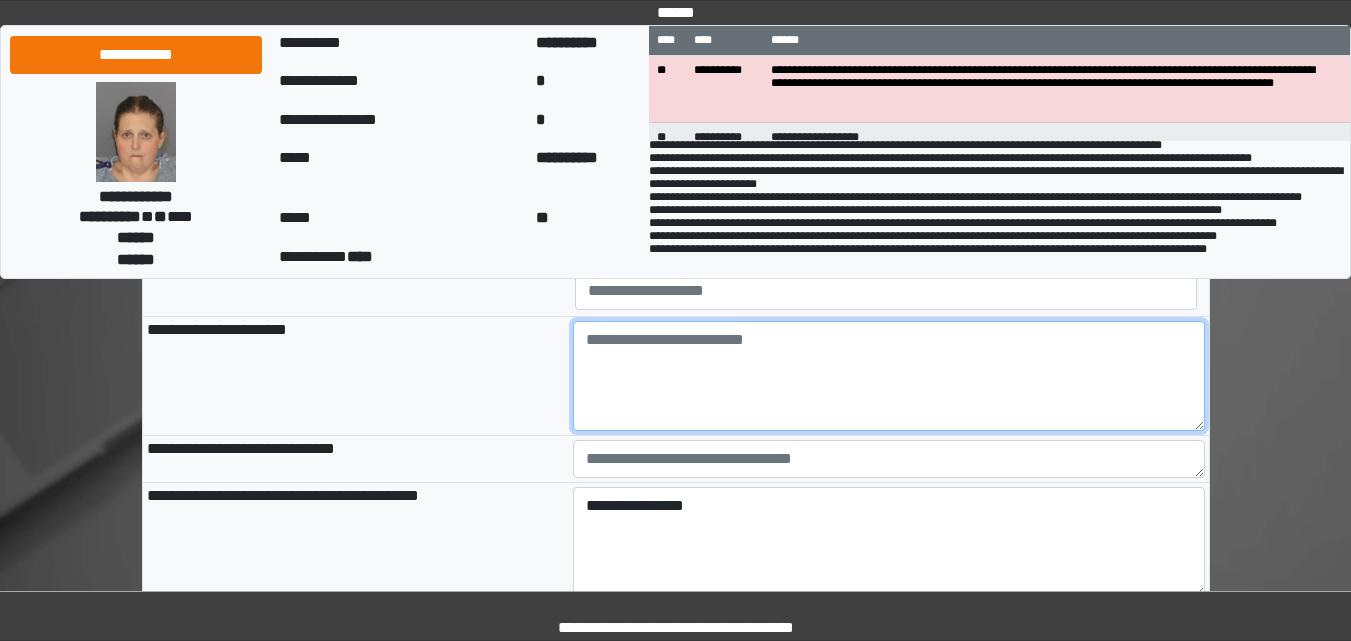 paste on "**********" 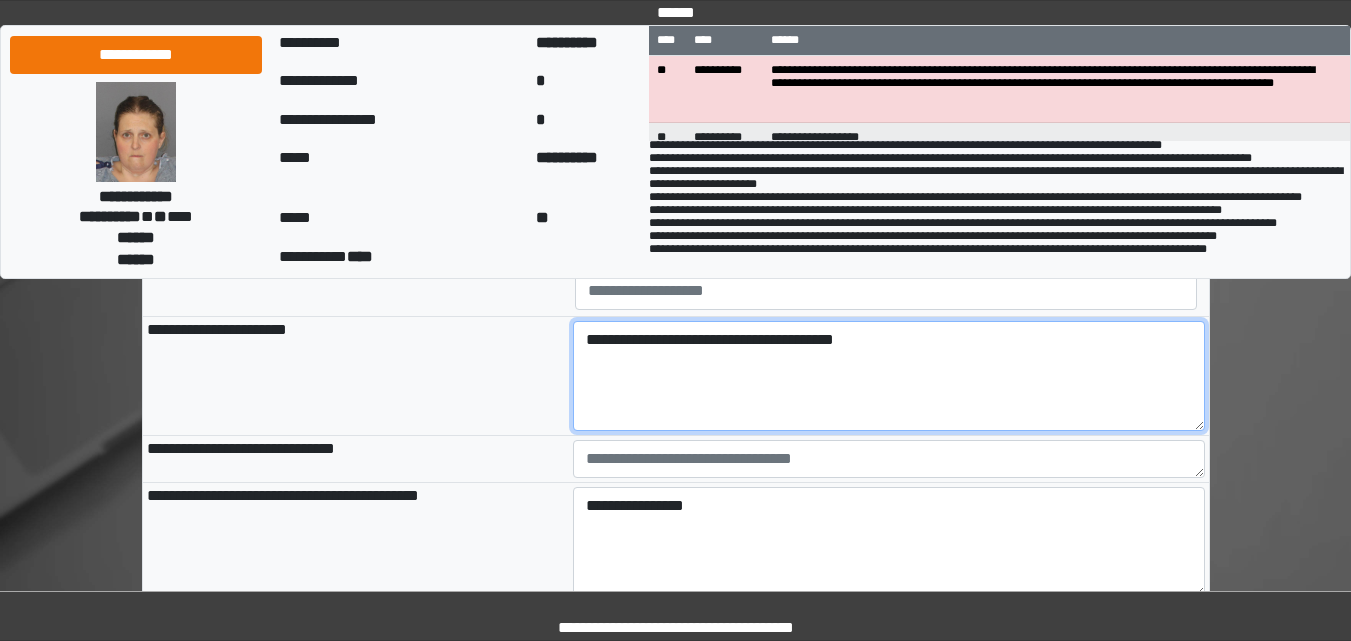 type on "**********" 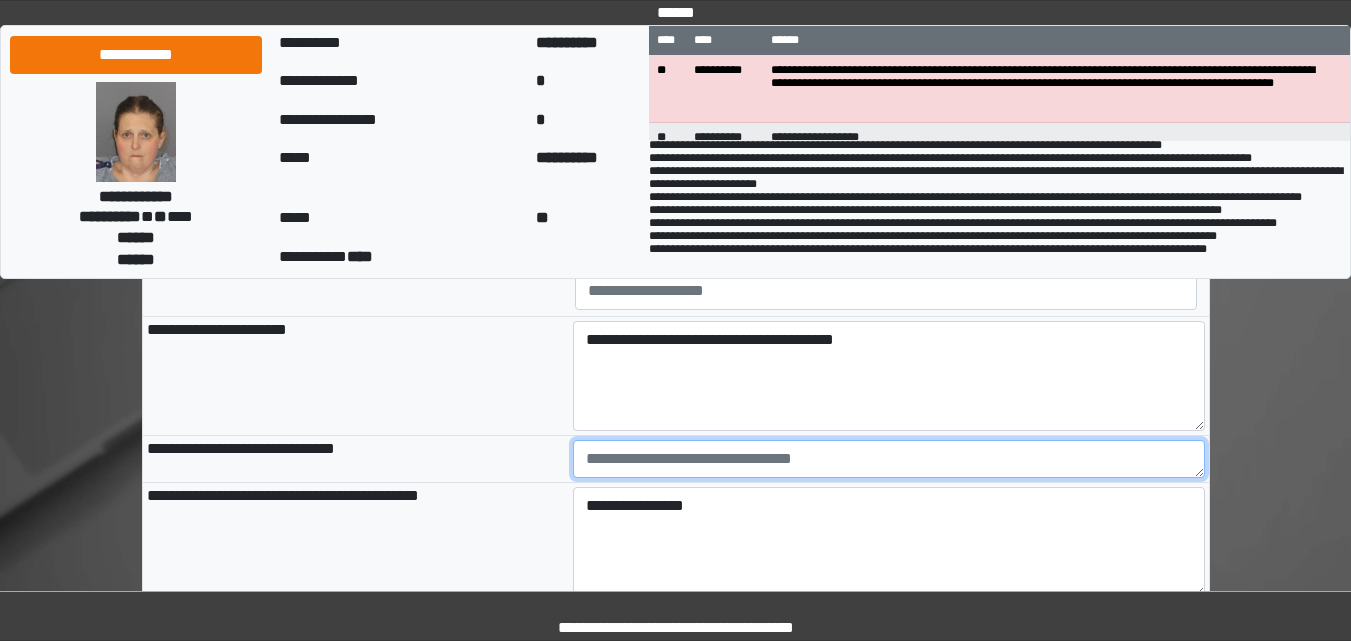 click at bounding box center (889, 459) 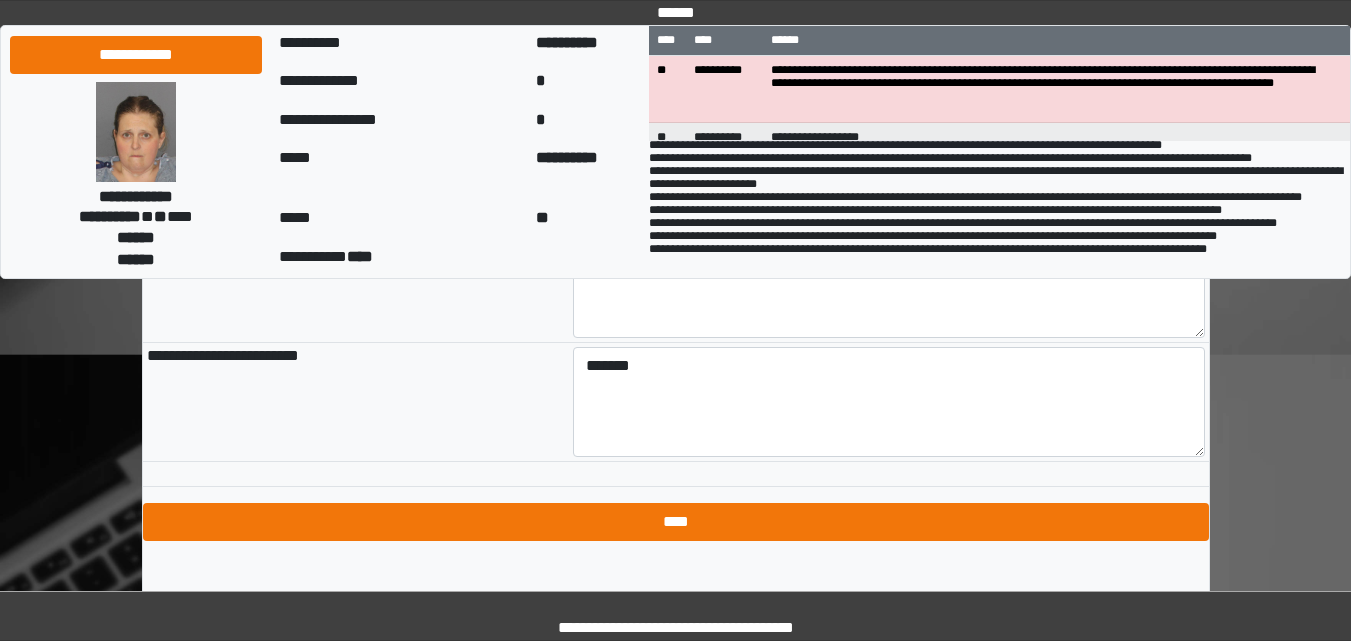 scroll, scrollTop: 1292, scrollLeft: 0, axis: vertical 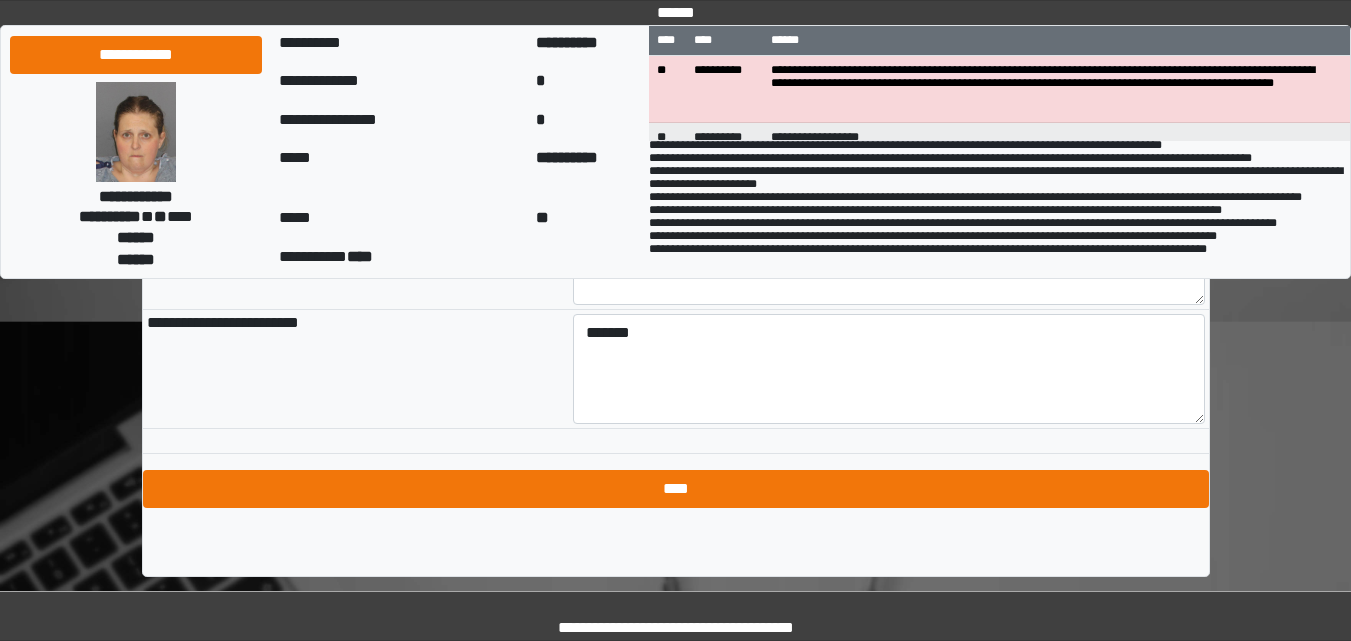 type on "*******" 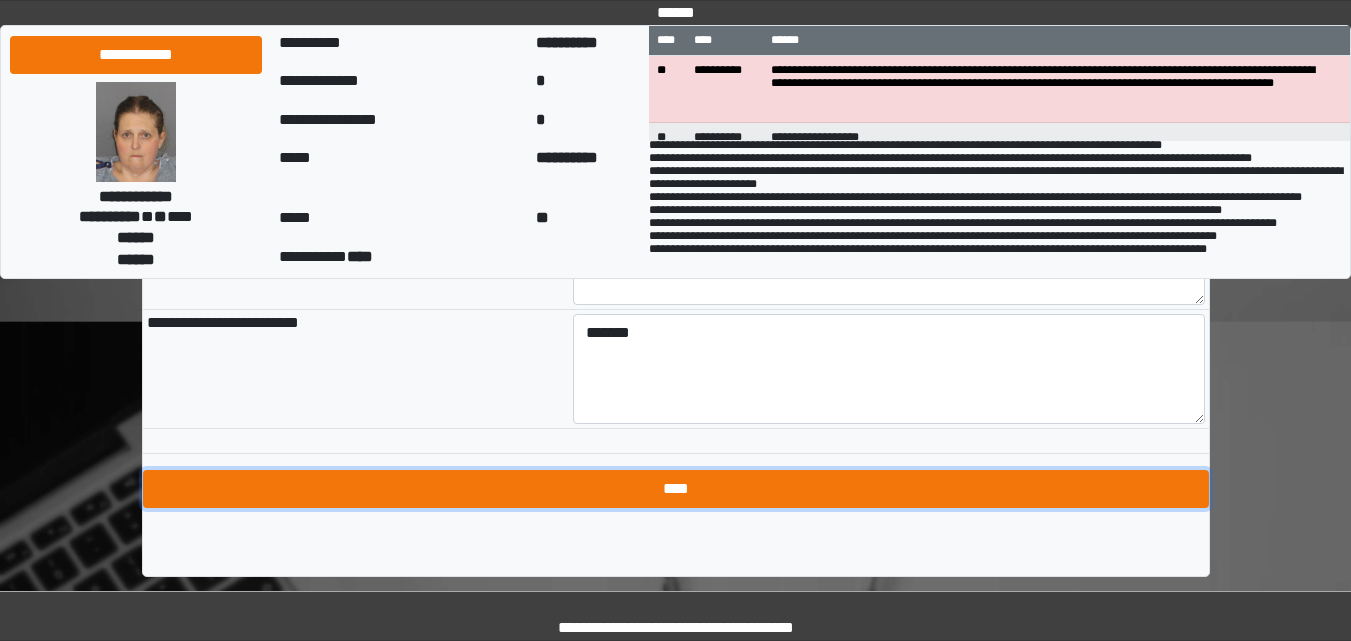 click on "****" at bounding box center (676, 489) 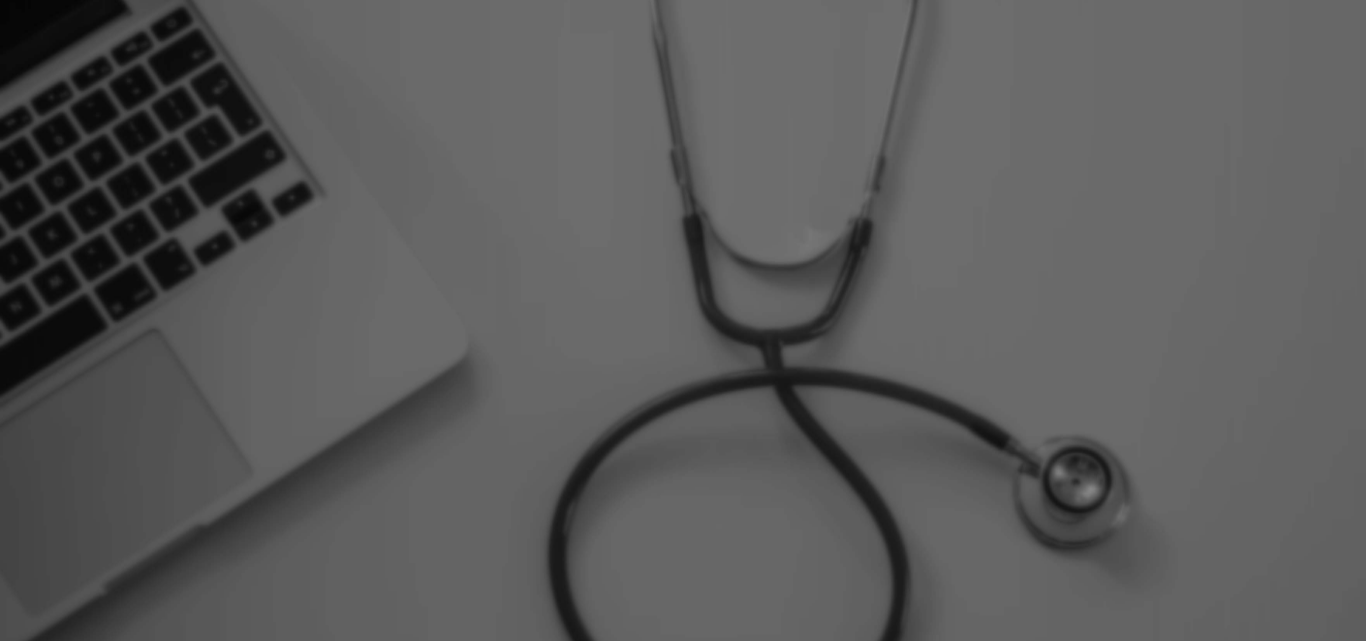 scroll, scrollTop: 0, scrollLeft: 0, axis: both 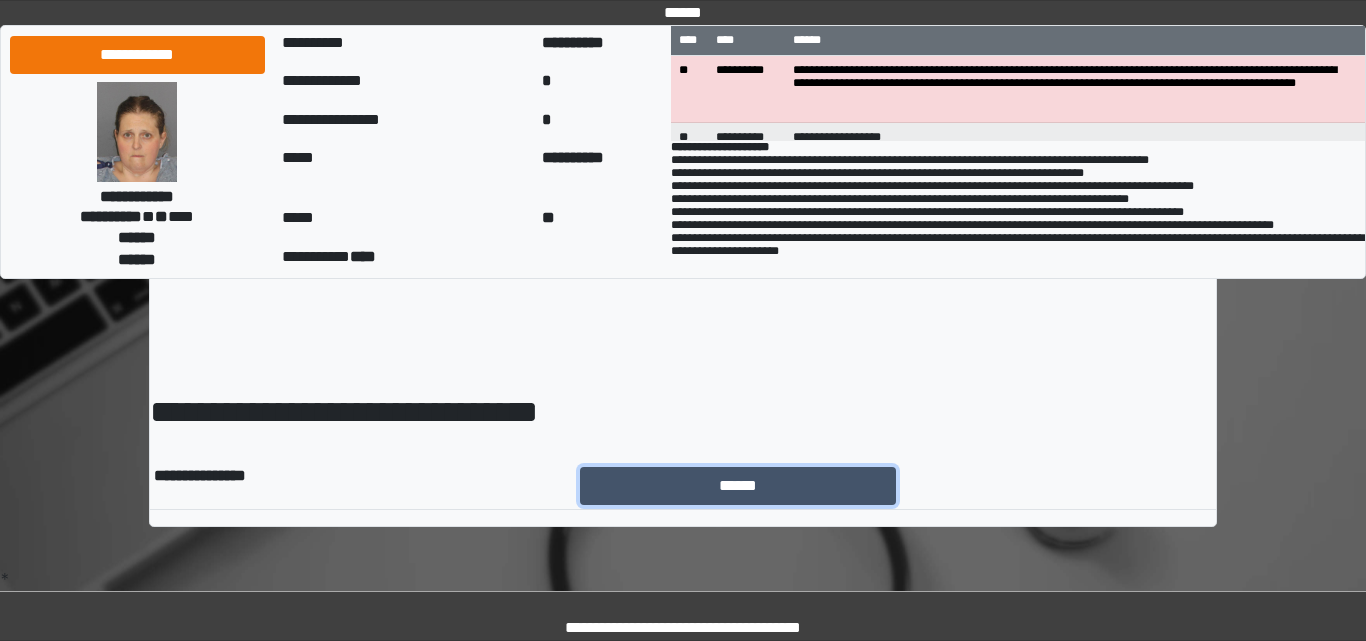 click on "******" at bounding box center (738, 486) 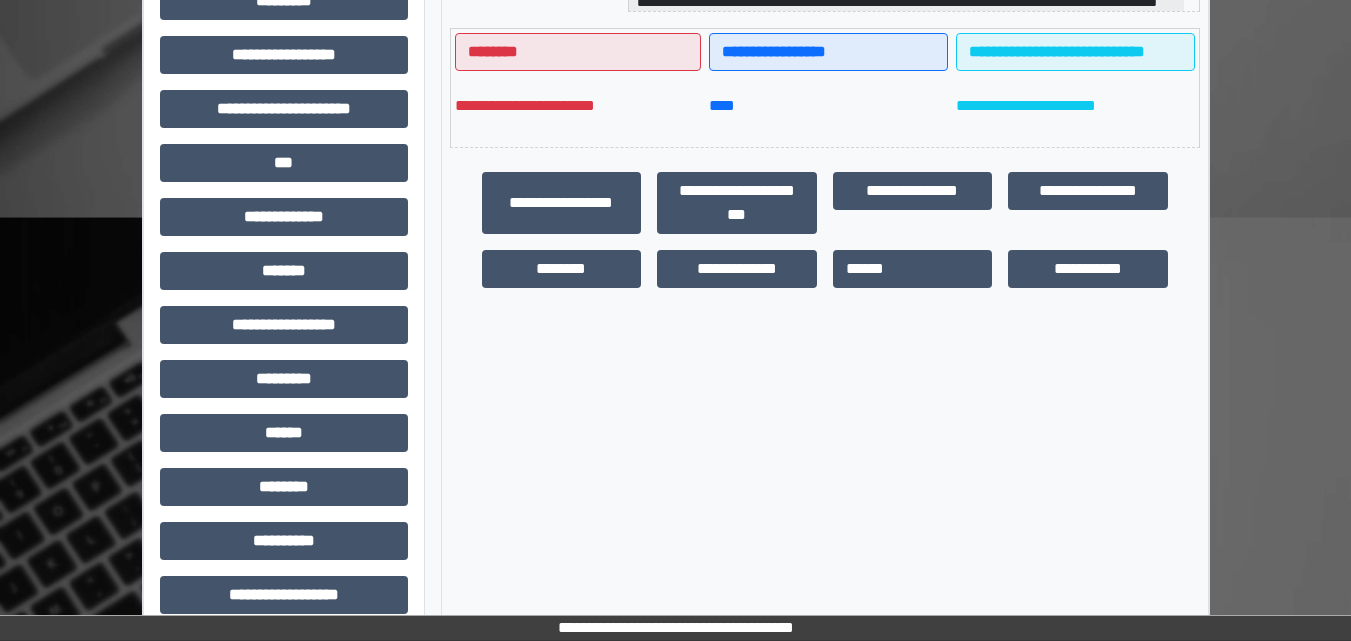 scroll, scrollTop: 557, scrollLeft: 0, axis: vertical 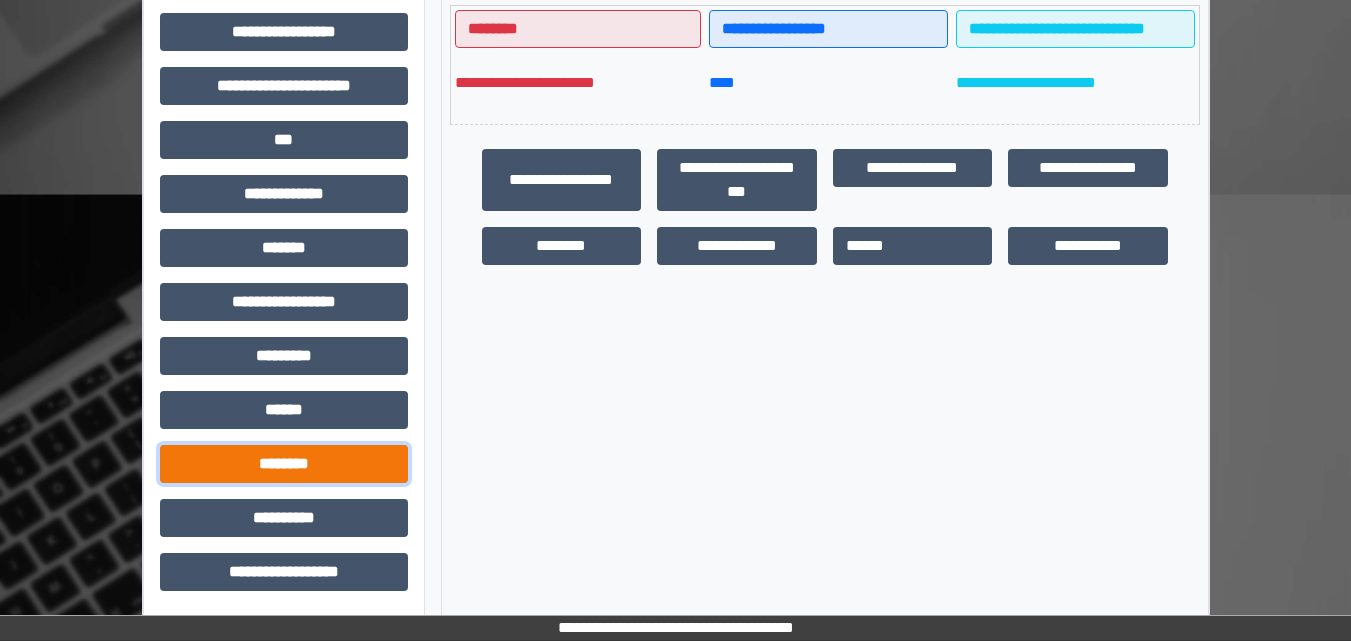 click on "********" at bounding box center [284, 464] 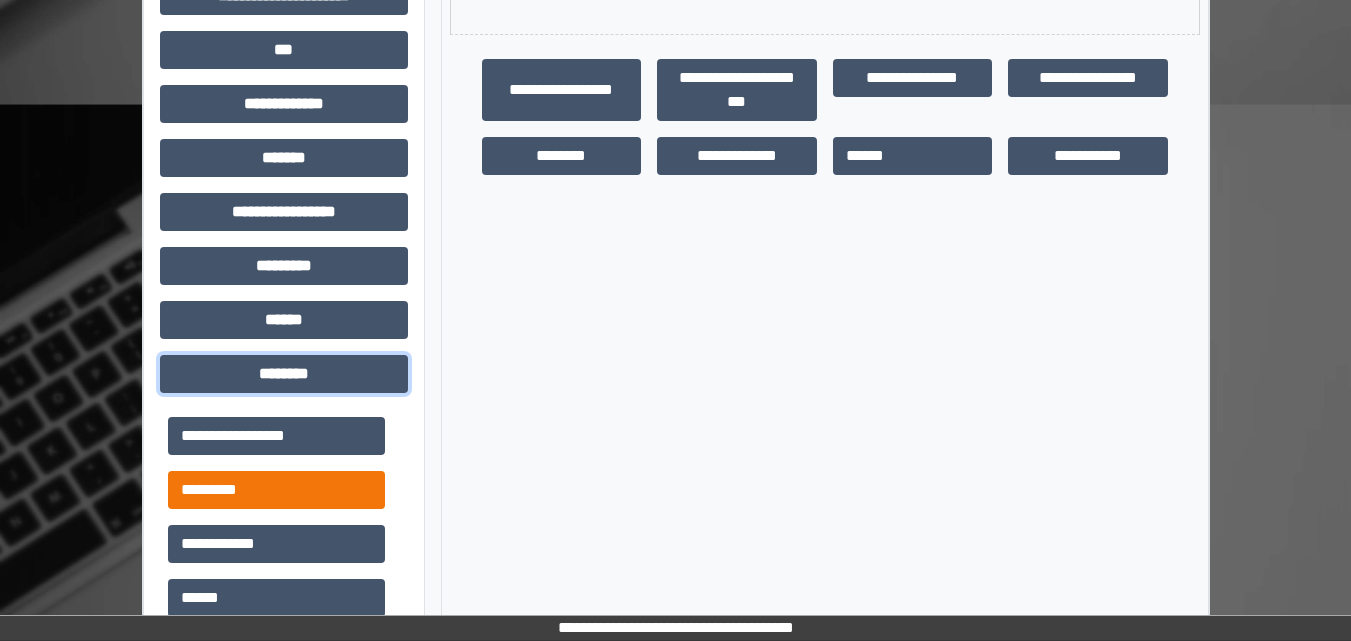 scroll, scrollTop: 757, scrollLeft: 0, axis: vertical 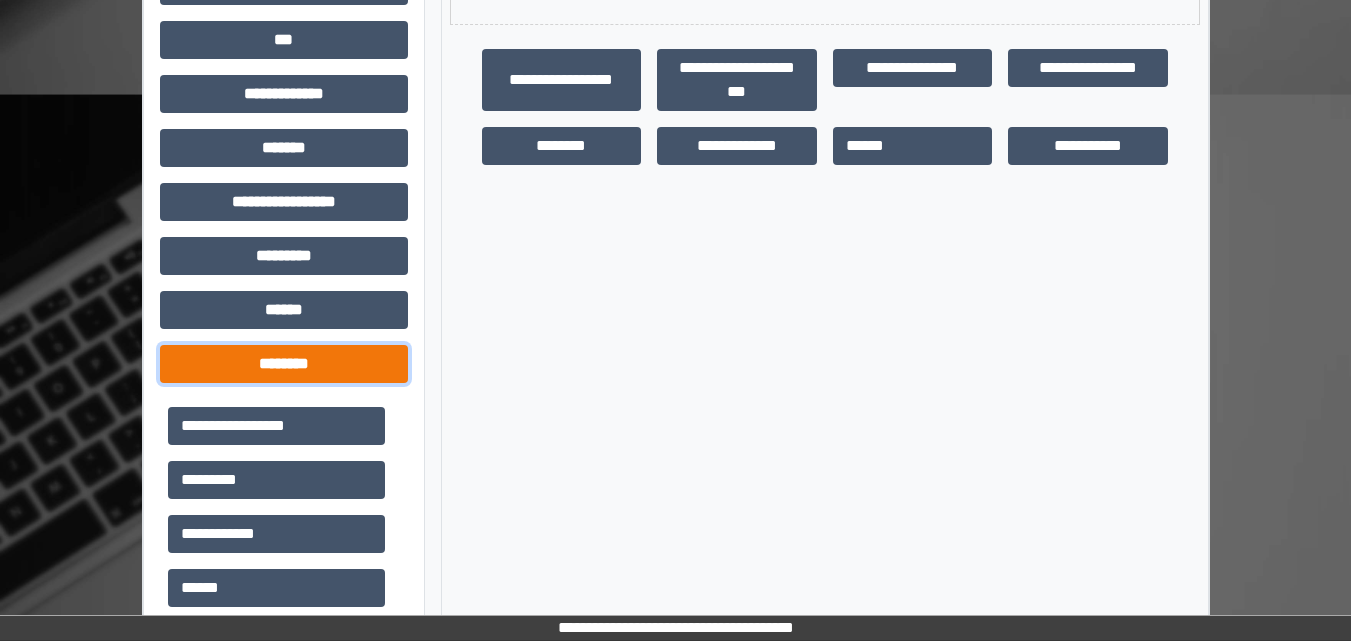 click on "********" at bounding box center (284, 364) 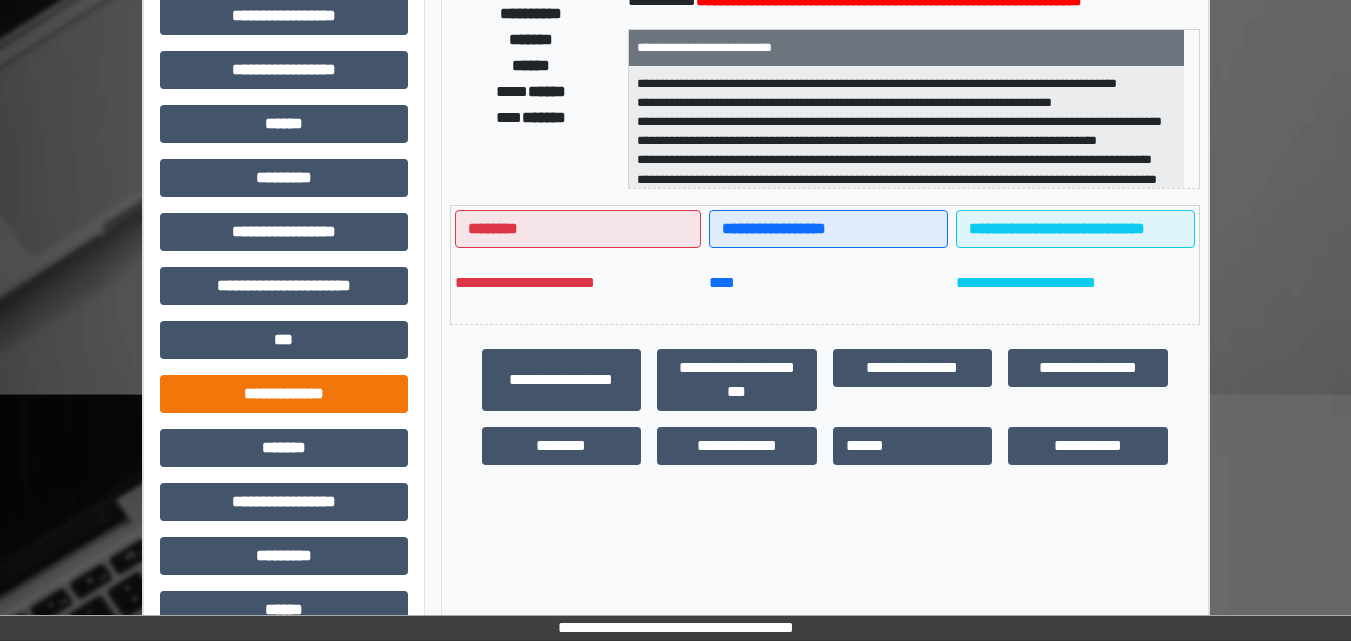 scroll, scrollTop: 457, scrollLeft: 0, axis: vertical 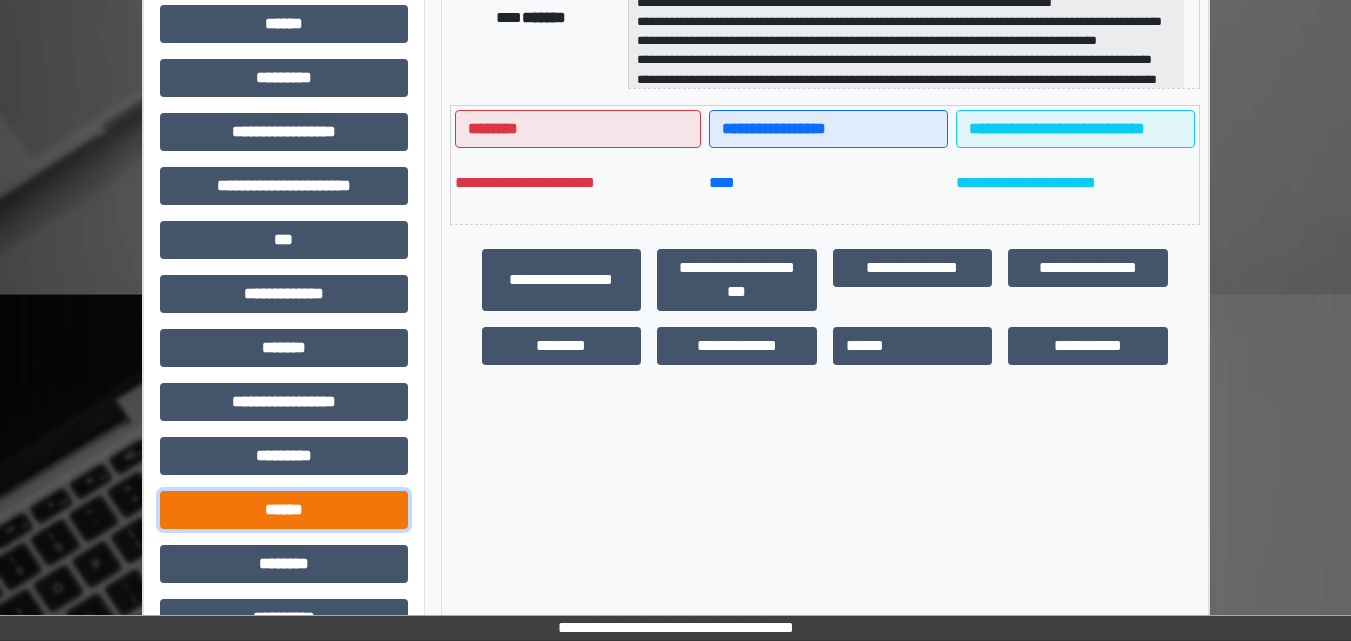click on "******" at bounding box center [284, 510] 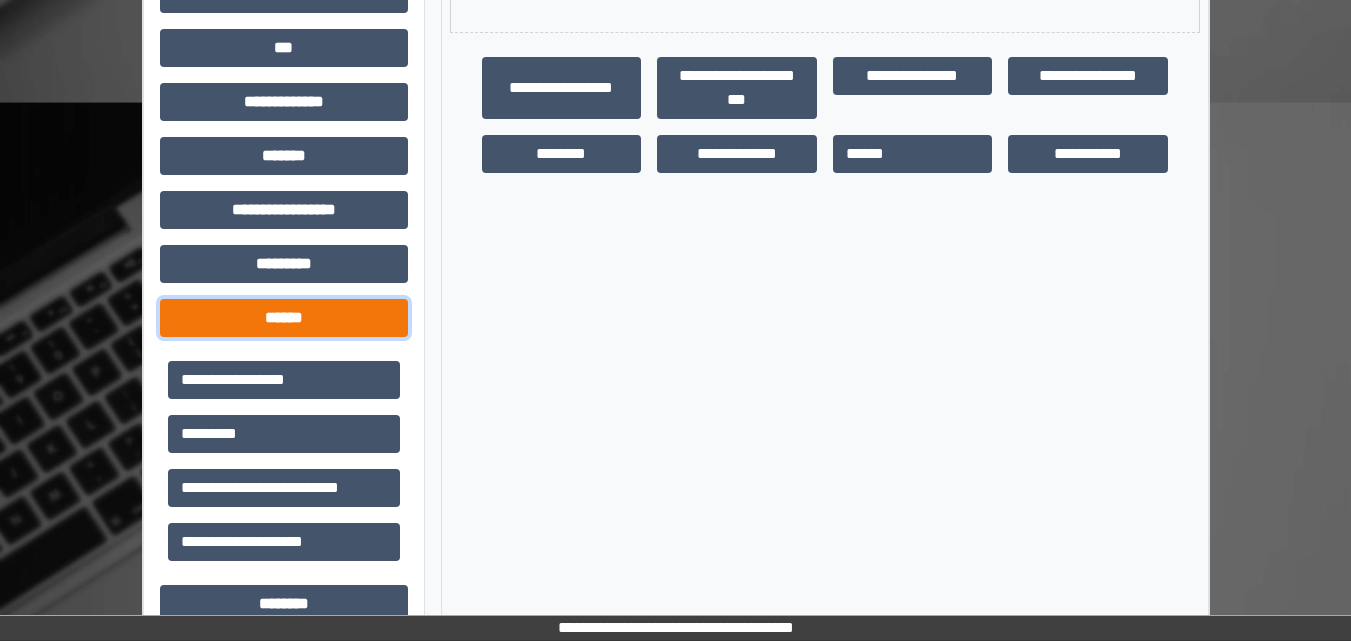scroll, scrollTop: 657, scrollLeft: 0, axis: vertical 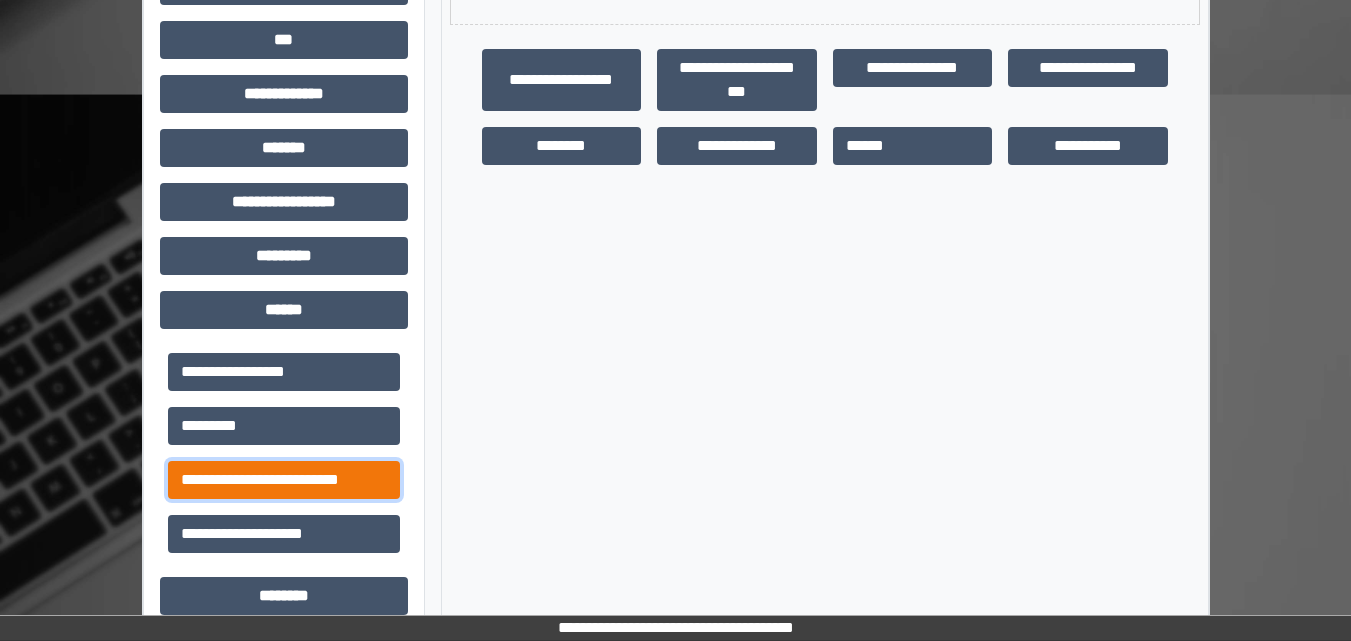 click on "**********" at bounding box center [284, 480] 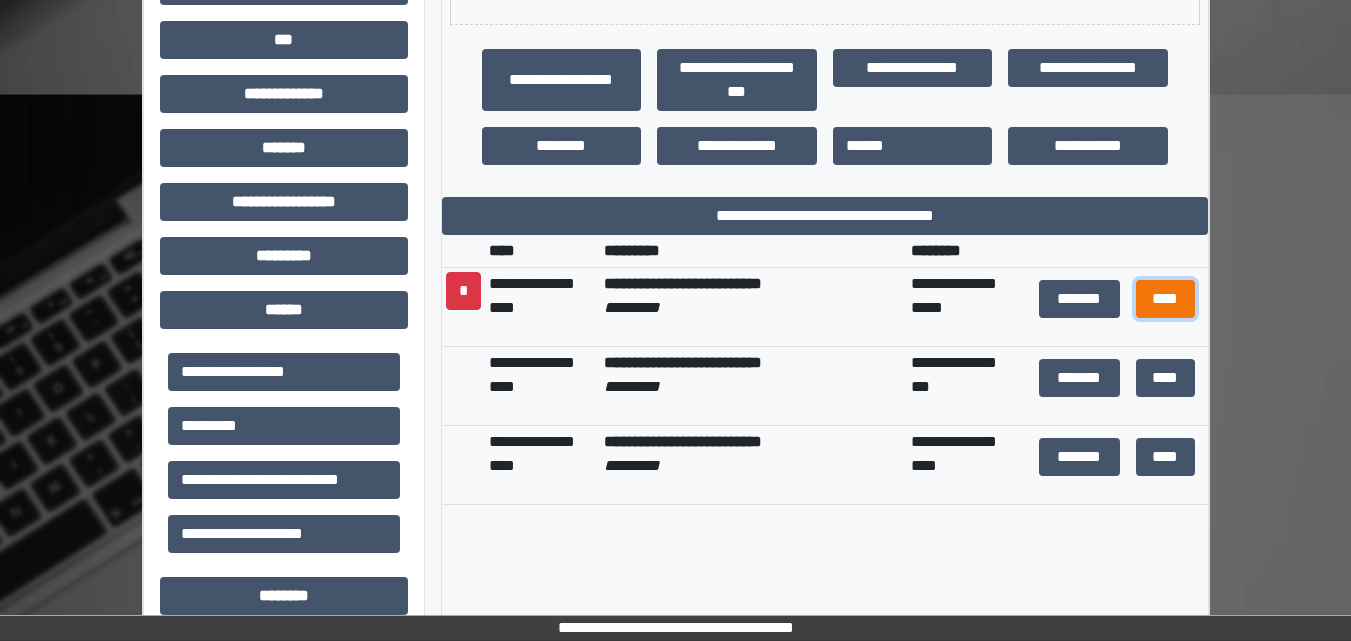 click on "****" at bounding box center (1166, 299) 